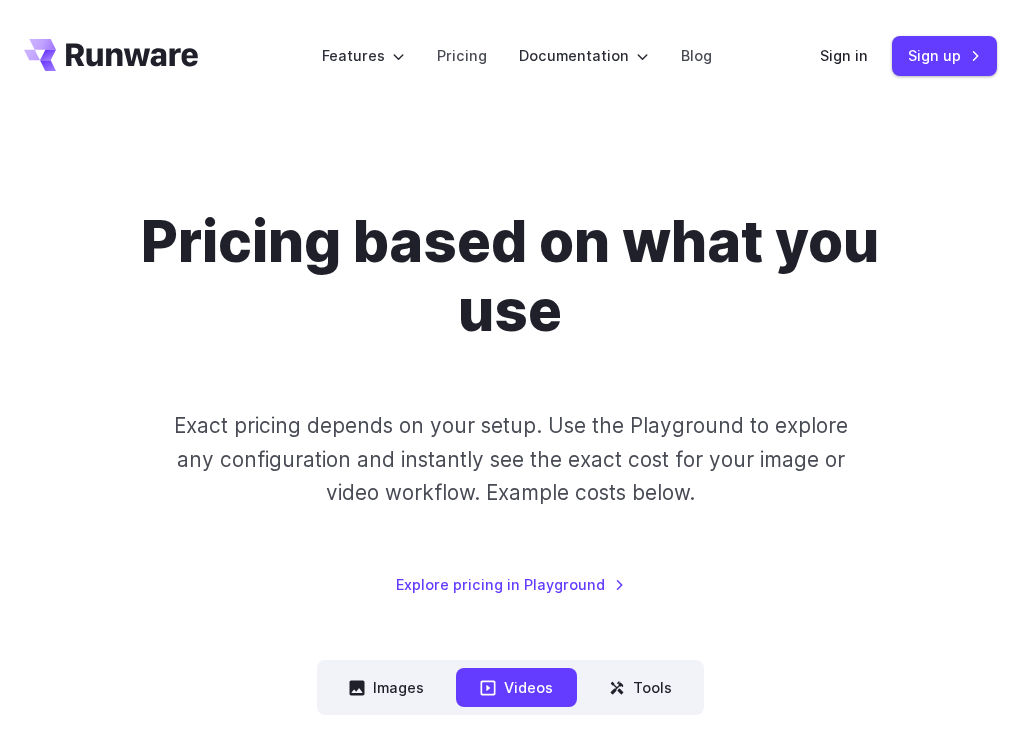 scroll, scrollTop: 0, scrollLeft: 0, axis: both 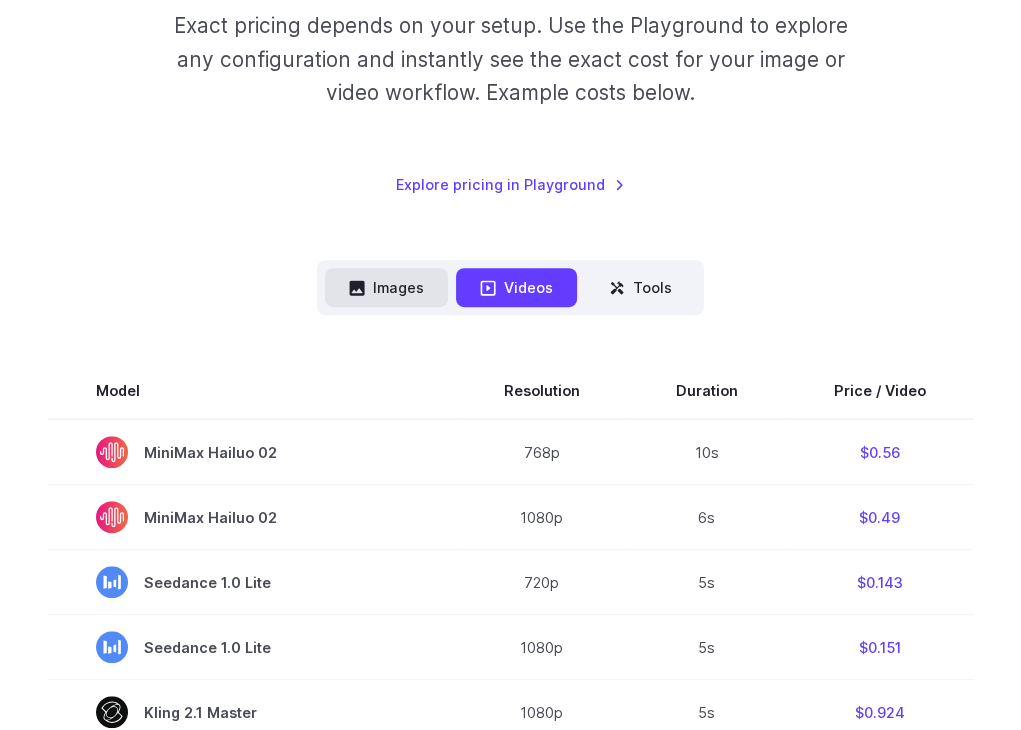 click on "Images" at bounding box center (386, 287) 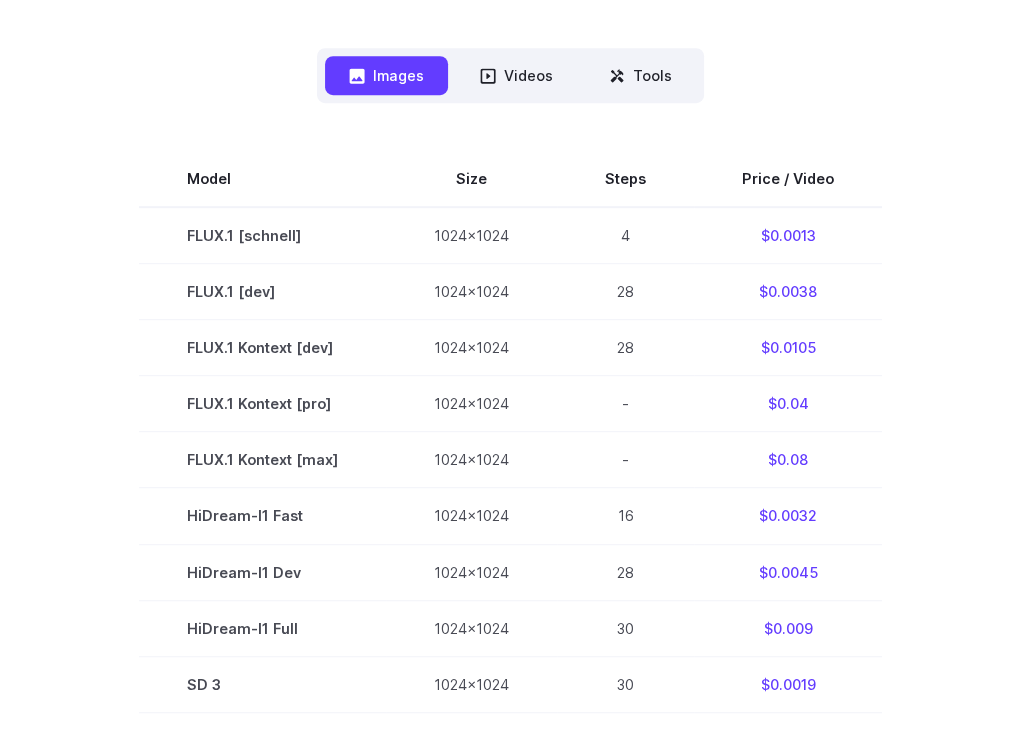 scroll, scrollTop: 600, scrollLeft: 0, axis: vertical 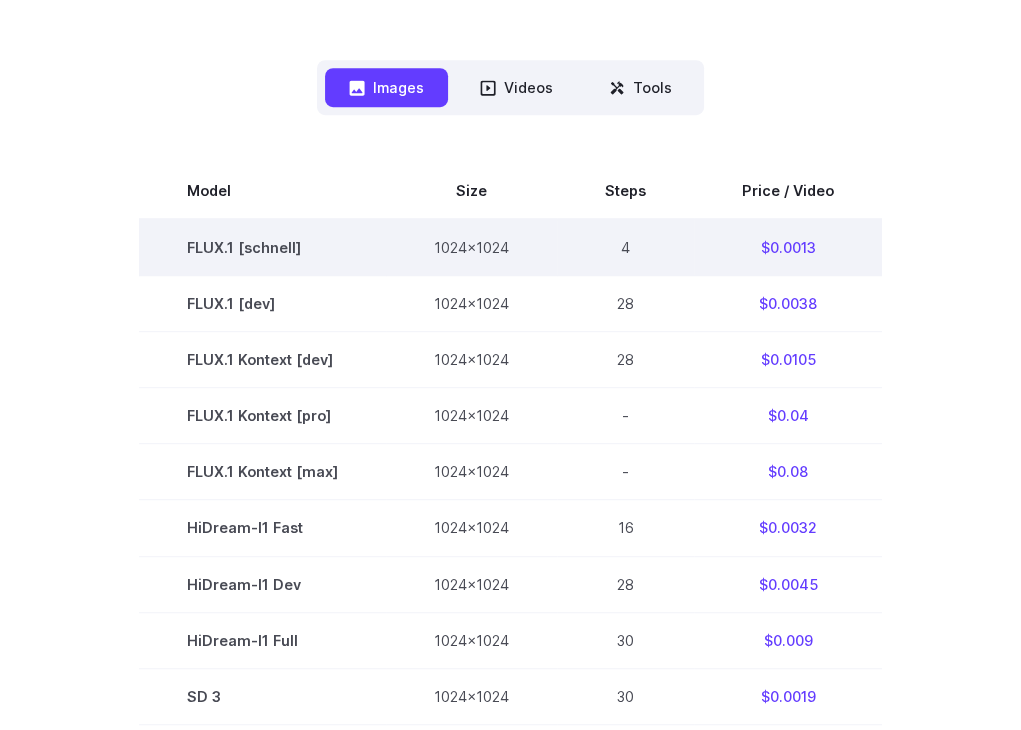 click on "1024x1024" at bounding box center [471, 247] 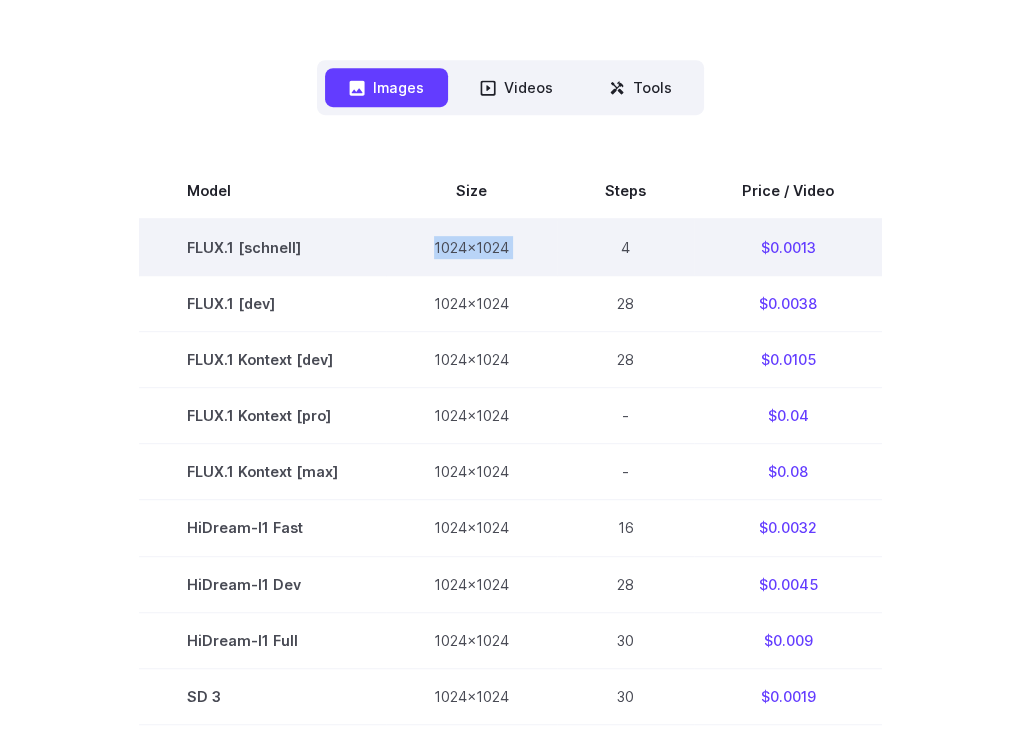 click on "1024x1024" at bounding box center [471, 247] 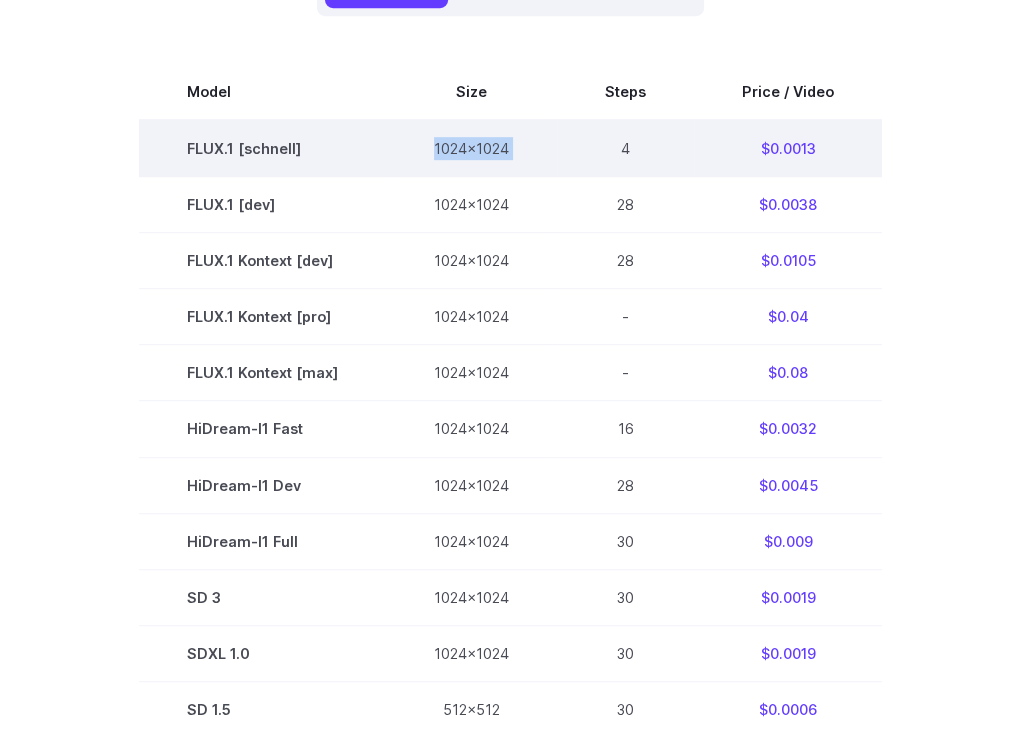 scroll, scrollTop: 700, scrollLeft: 0, axis: vertical 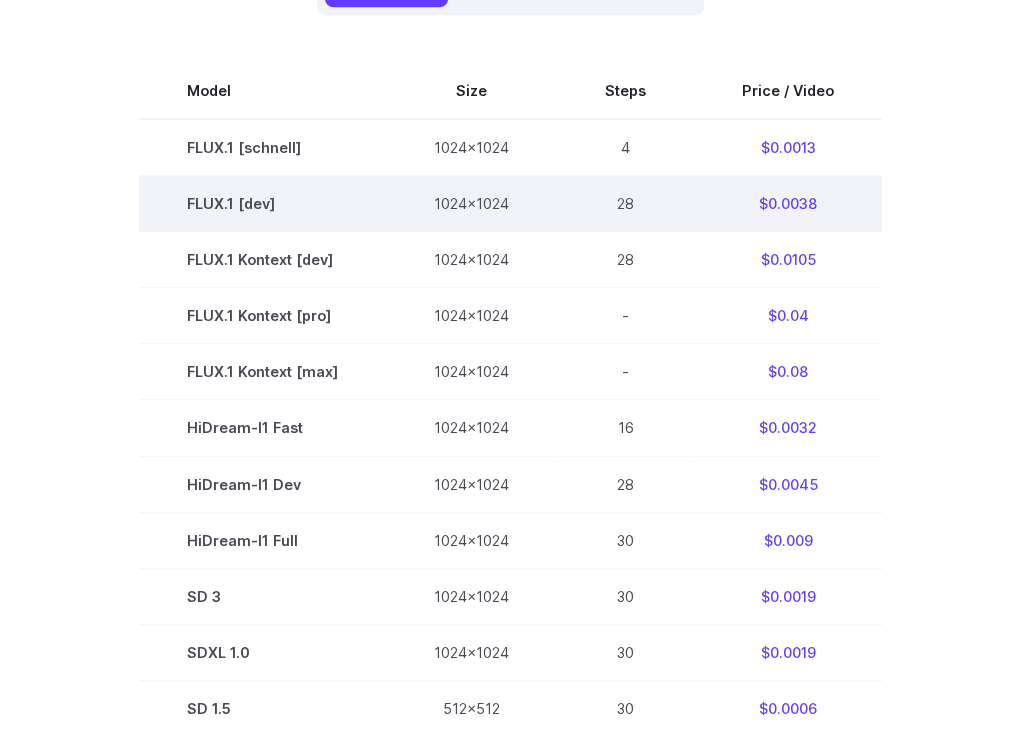 click on "1024x1024" at bounding box center (471, 204) 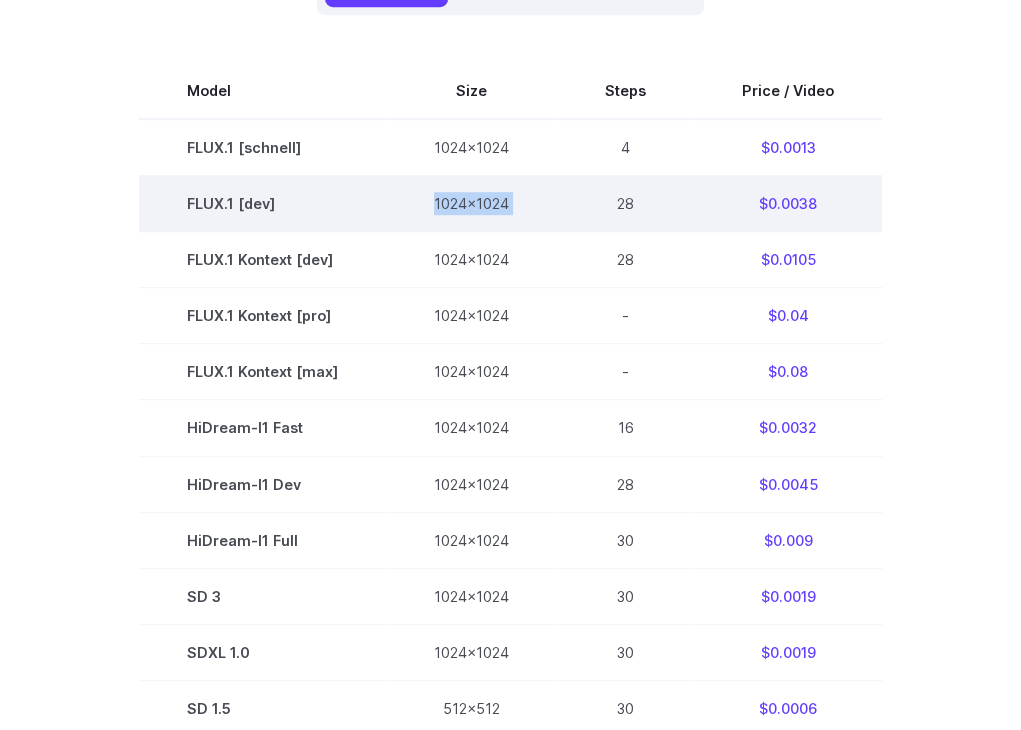 click on "1024x1024" at bounding box center (471, 204) 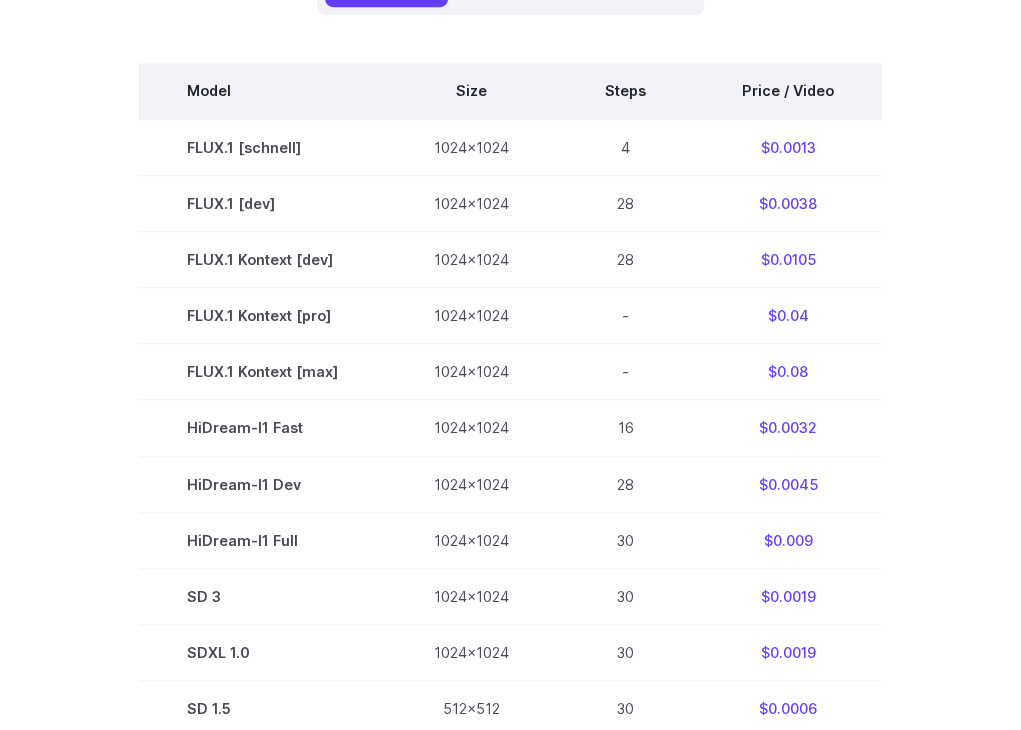 click on "Steps" at bounding box center (625, 91) 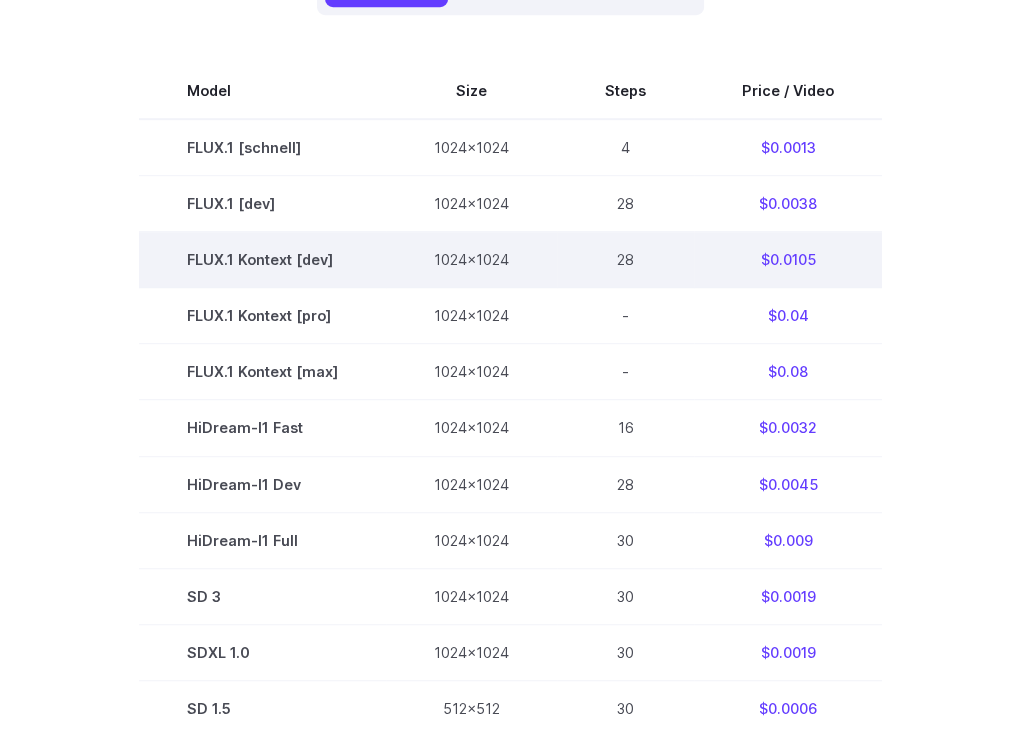 click on "1024x1024" at bounding box center [471, 260] 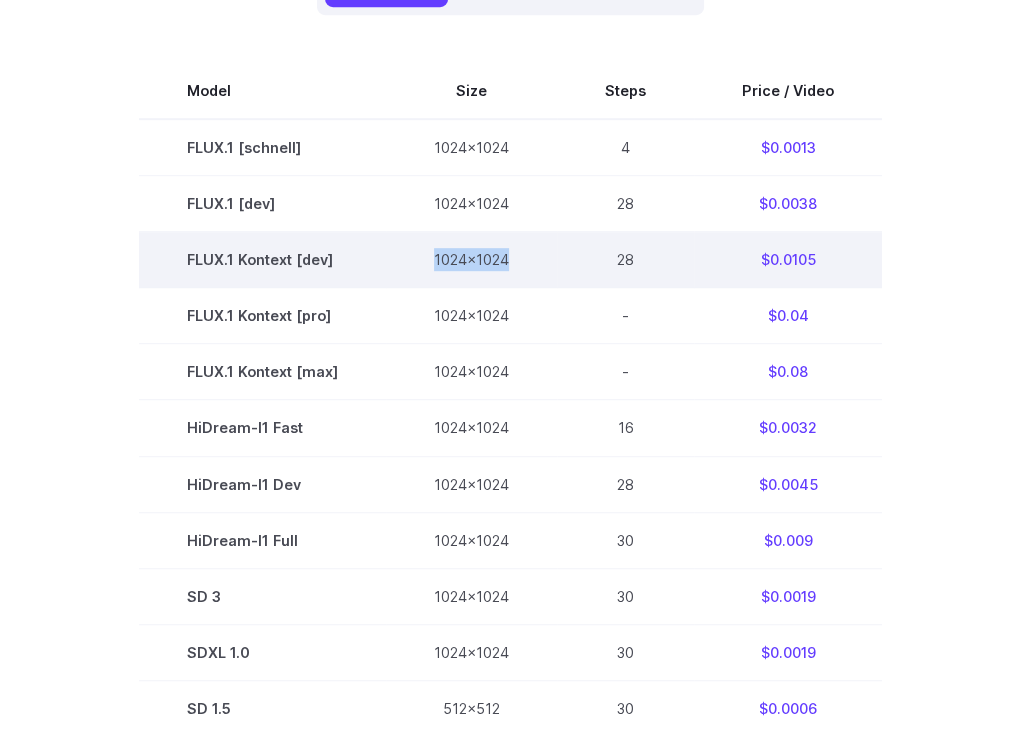 click on "1024x1024" at bounding box center [471, 260] 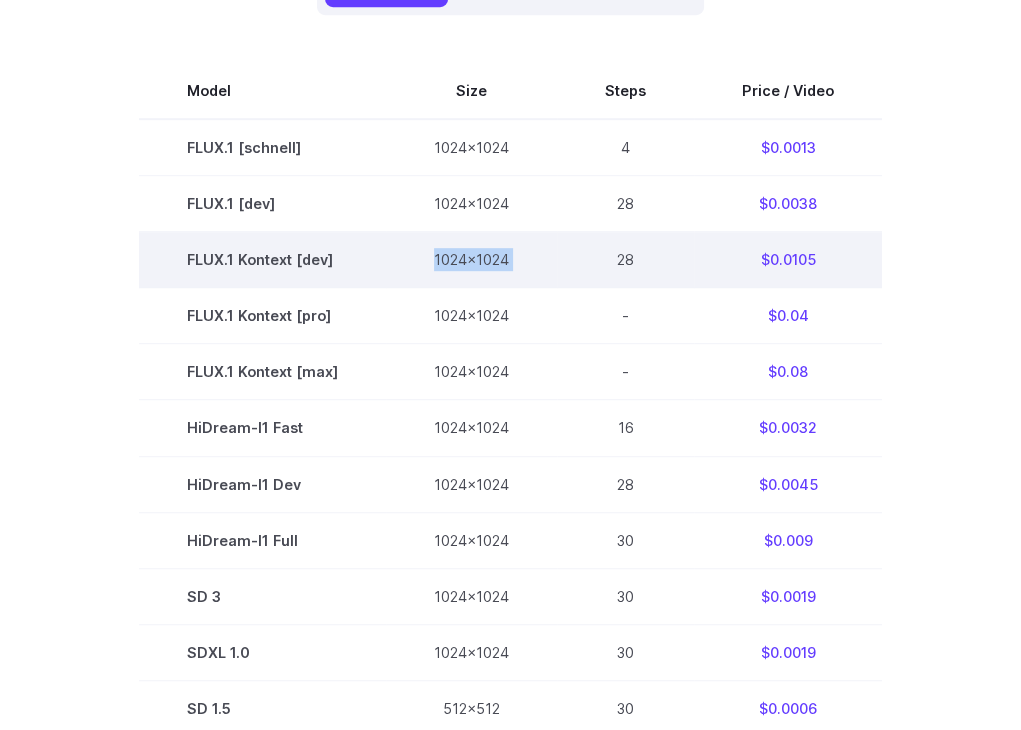 click on "1024x1024" at bounding box center (471, 260) 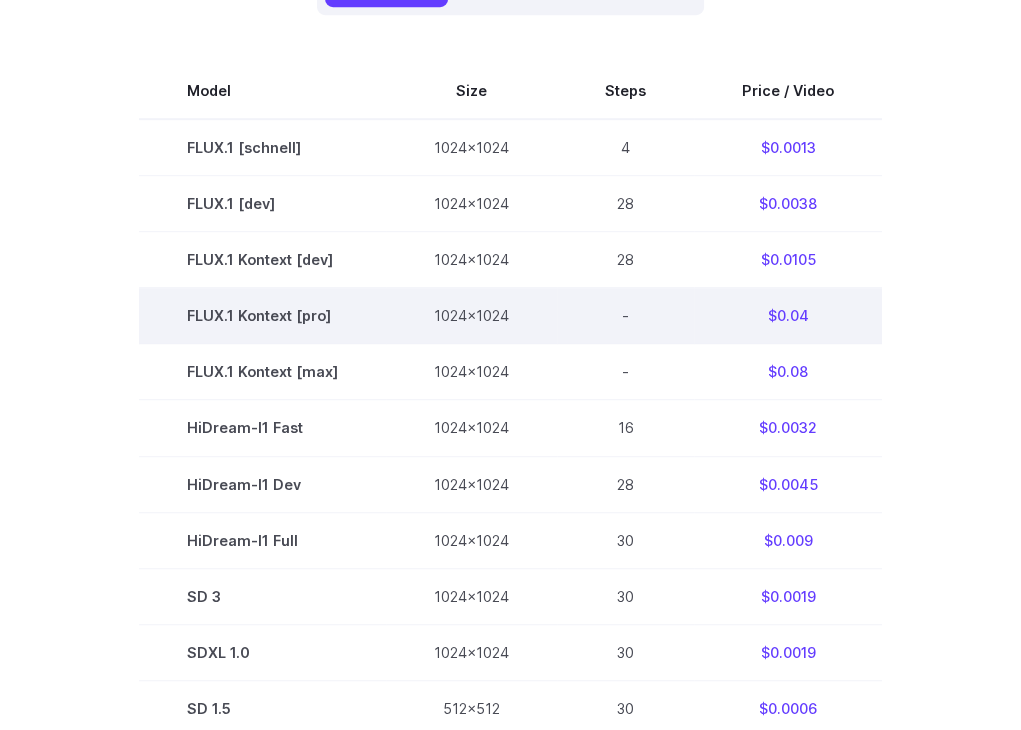 click on "Features         Tasks
Image generation
Video generation
Sonic Inference Engine™         Models
Image models
Video models
Upload your own         Tools
Background removal
Upscaling
Image captioning            Try AI features instantly in the Playground         Pricing
Documentation         Getting started
Introduction
How to connect
Image introduction
Video introduction         API Reference        Image inference      Video inference         Guides
Text to Image
Image to image      Inpainting      Outpainting                 Blog                       Sign in        Sign up                             Pricing based on what you use" at bounding box center (510, 1409) 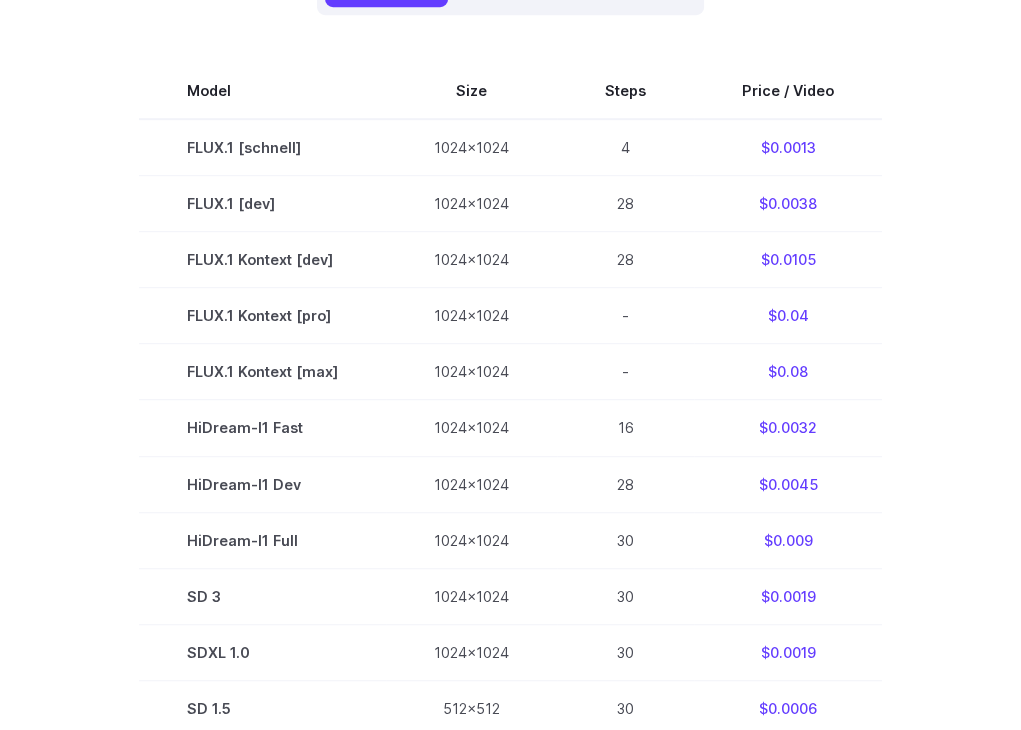 click at bounding box center (200, 3518) 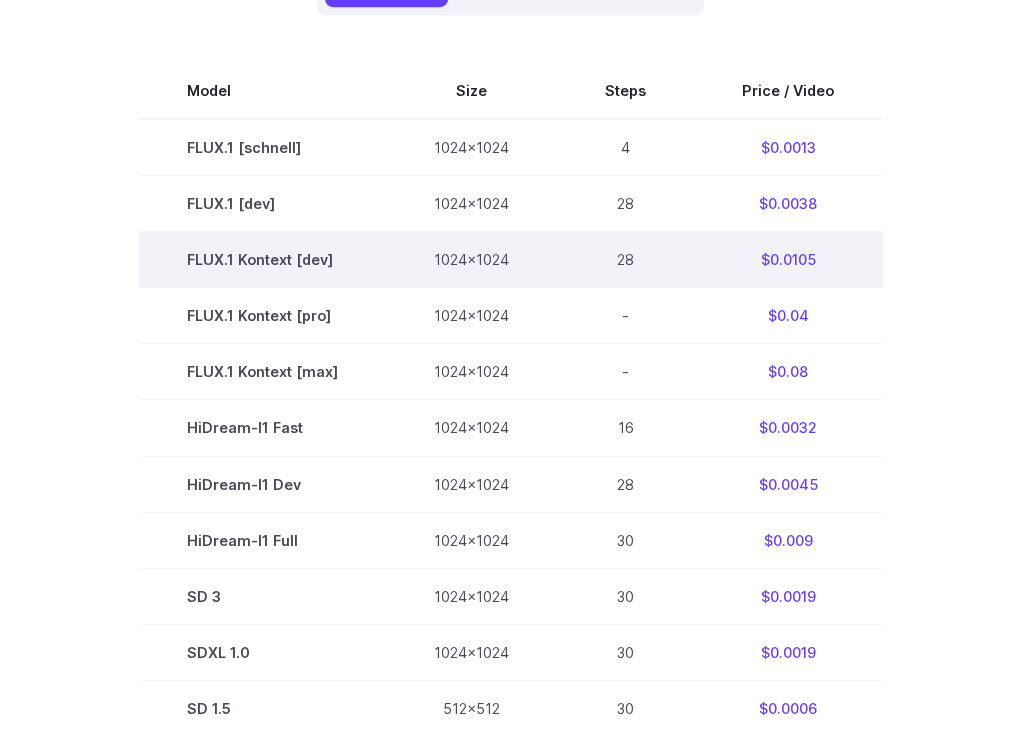 click on "FLUX.1 Kontext [dev]" at bounding box center (262, 260) 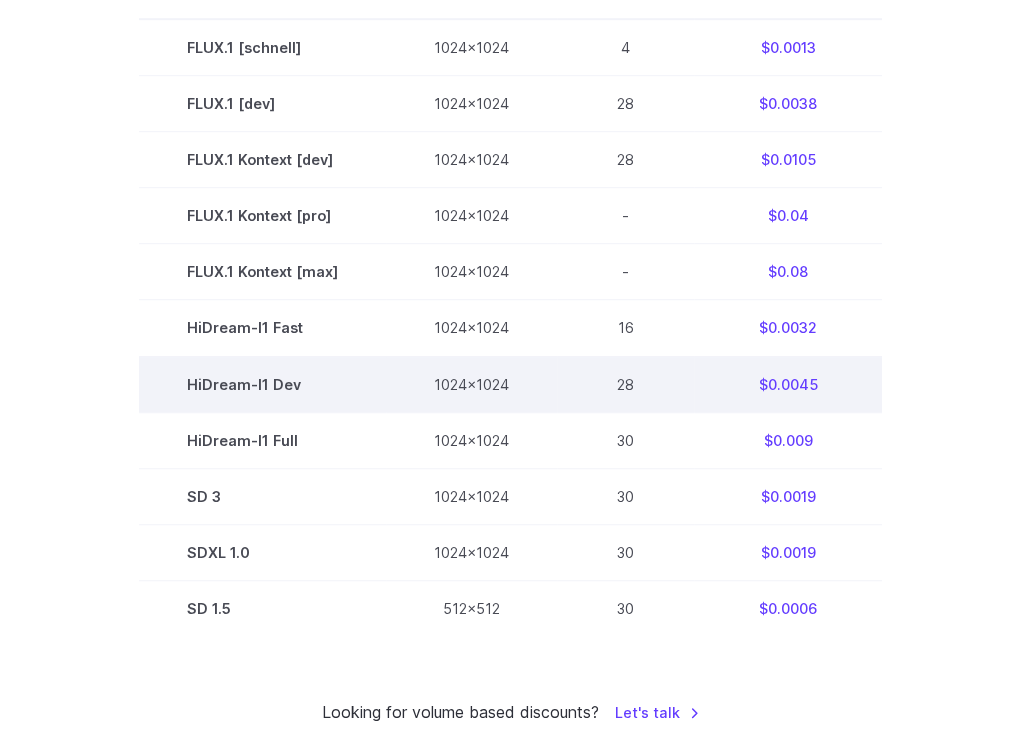 scroll, scrollTop: 900, scrollLeft: 0, axis: vertical 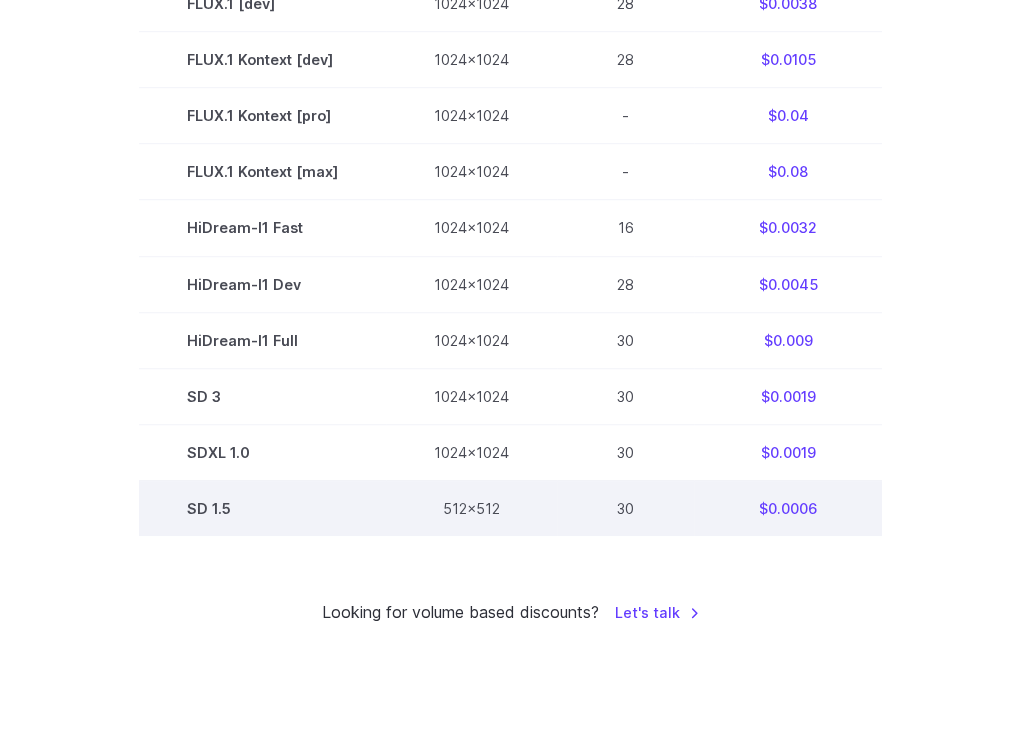 click on "SD 1.5" at bounding box center (262, 508) 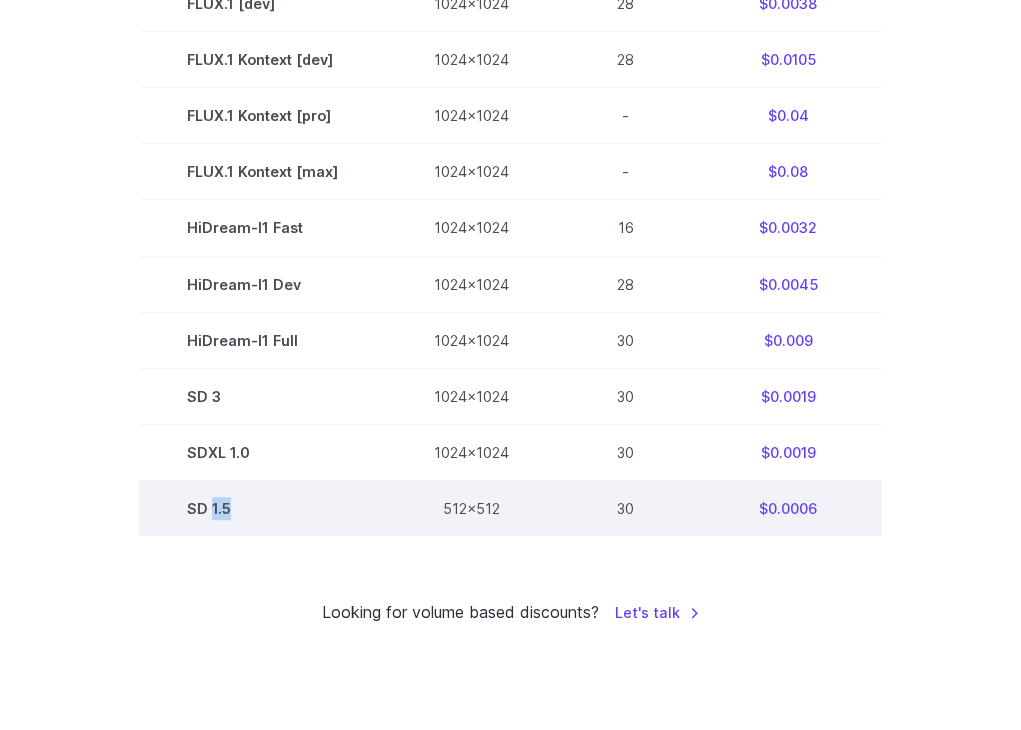 click on "SD 1.5" at bounding box center (262, 508) 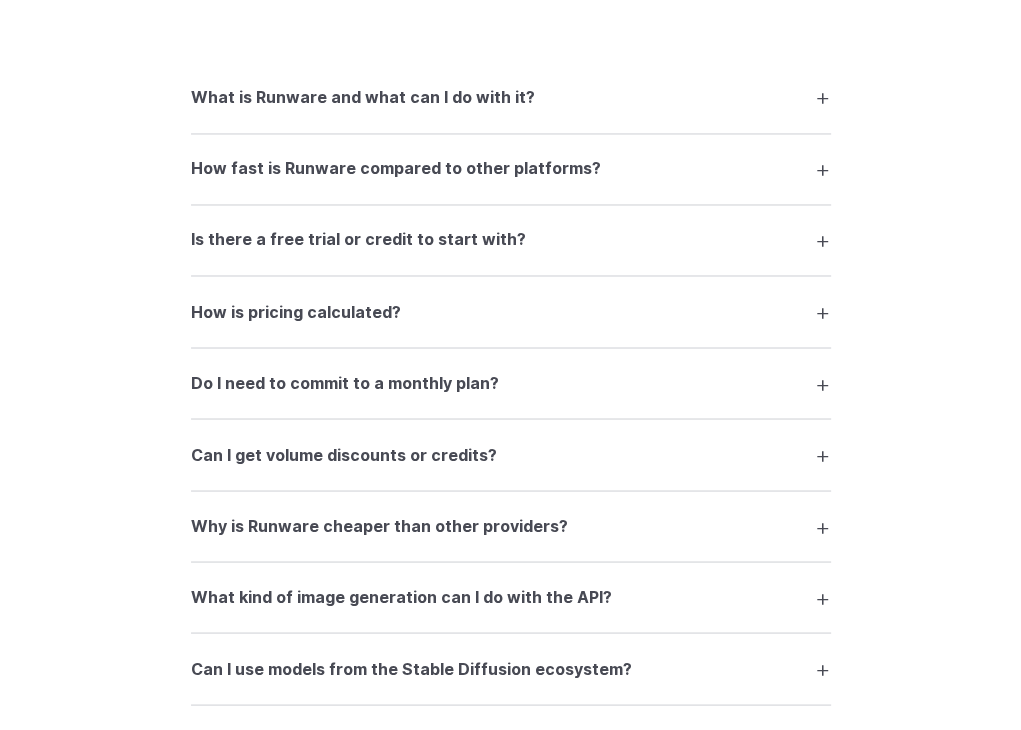 scroll, scrollTop: 2200, scrollLeft: 0, axis: vertical 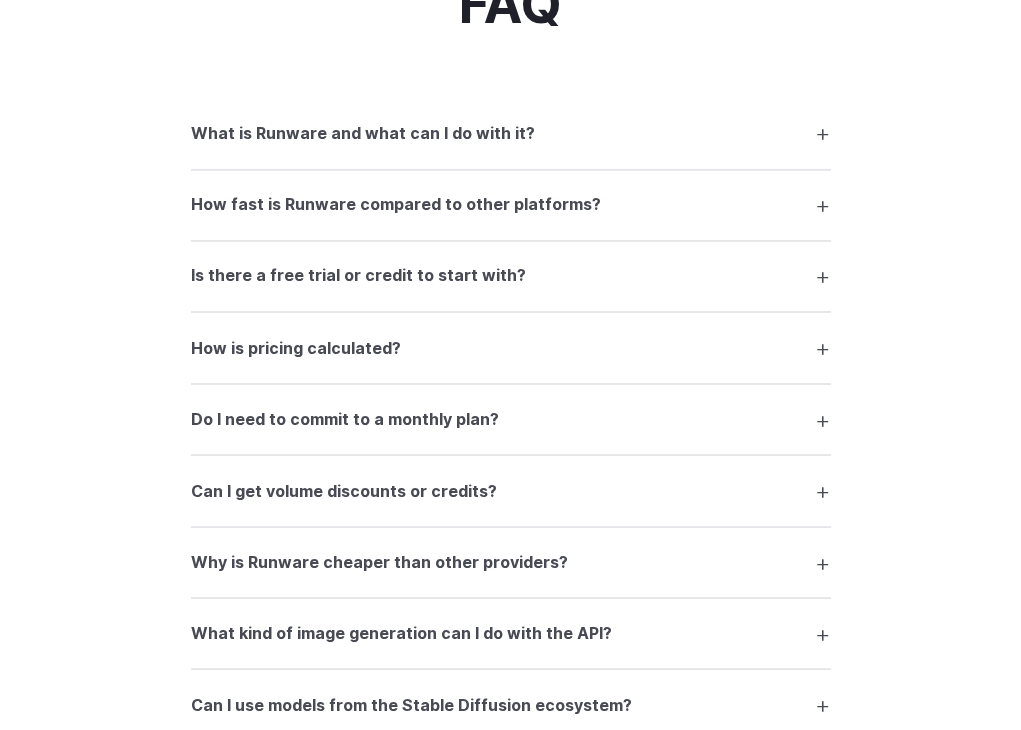 click on "What is Runware and what can I do with it?" at bounding box center [511, 133] 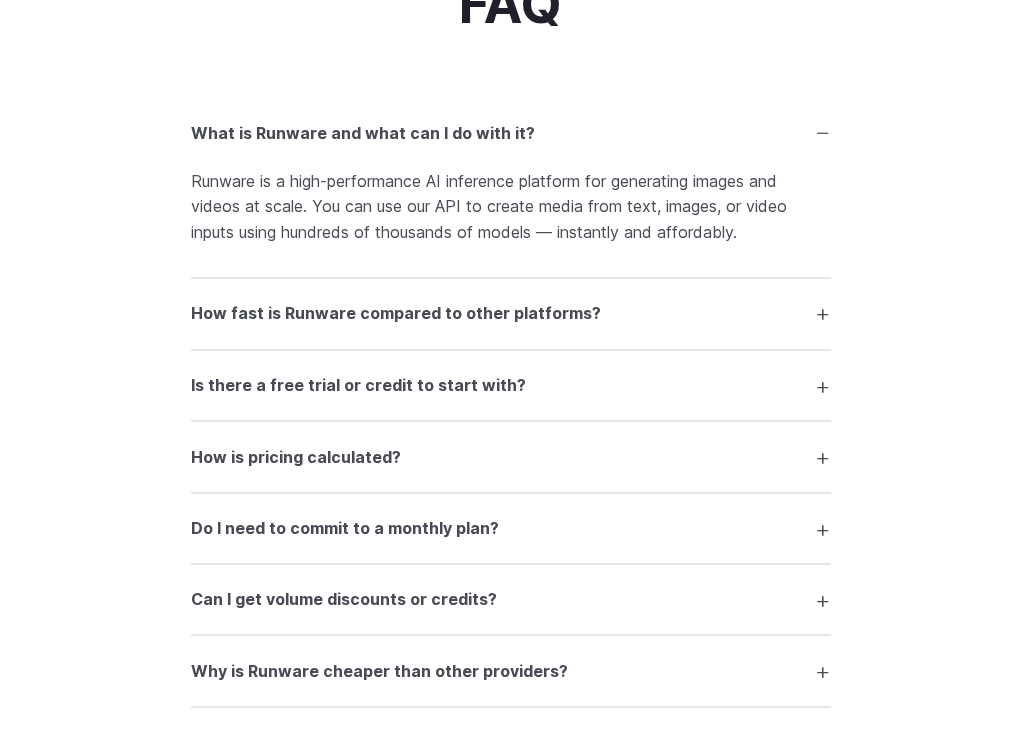 click on "Runware is a high-performance AI inference platform for generating images and videos at scale. You can use our API to create media from text, images, or video inputs using hundreds of thousands of models — instantly and affordably." at bounding box center (511, 207) 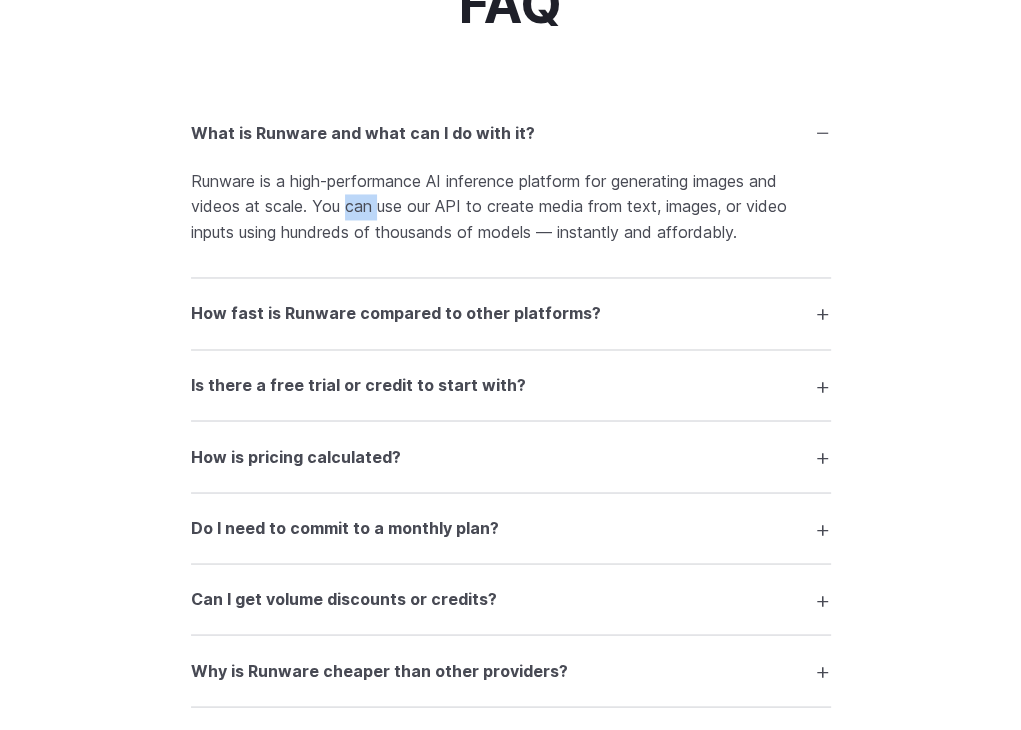 click on "Runware is a high-performance AI inference platform for generating images and videos at scale. You can use our API to create media from text, images, or video inputs using hundreds of thousands of models — instantly and affordably." at bounding box center (511, 207) 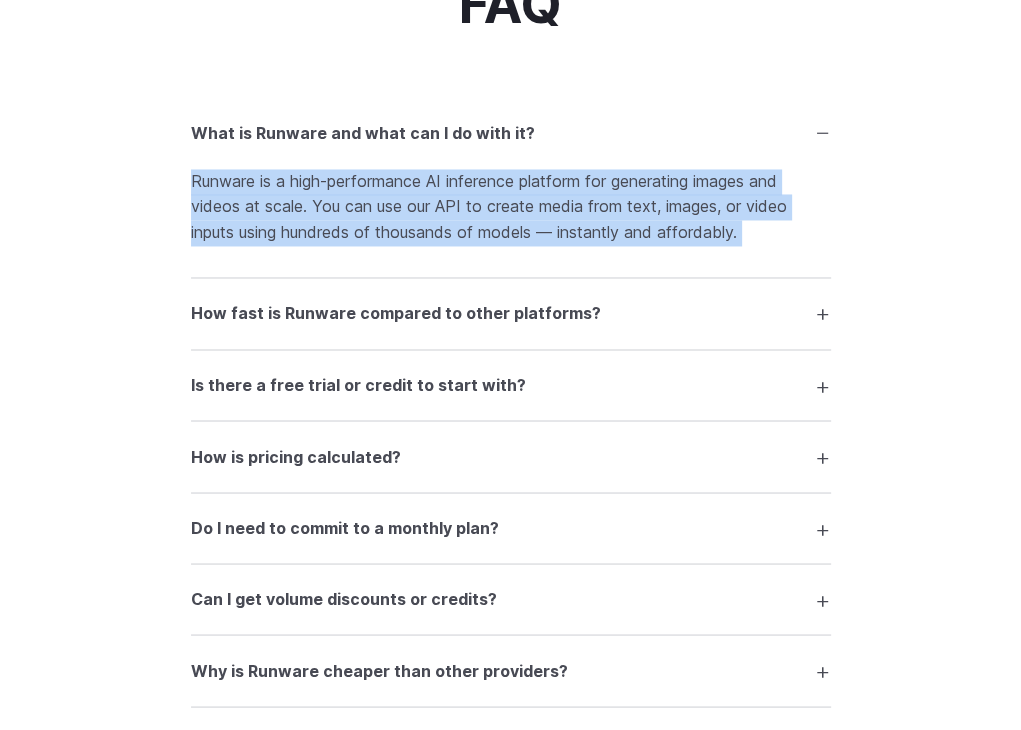 click on "Runware is a high-performance AI inference platform for generating images and videos at scale. You can use our API to create media from text, images, or video inputs using hundreds of thousands of models — instantly and affordably." at bounding box center (511, 207) 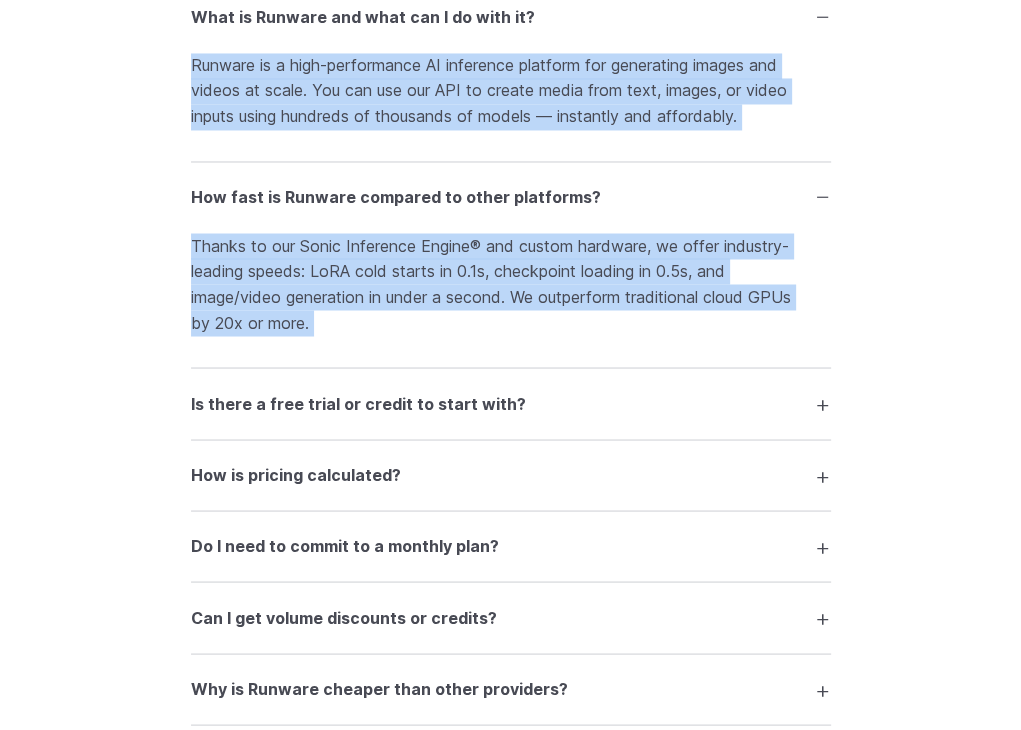 scroll, scrollTop: 2400, scrollLeft: 0, axis: vertical 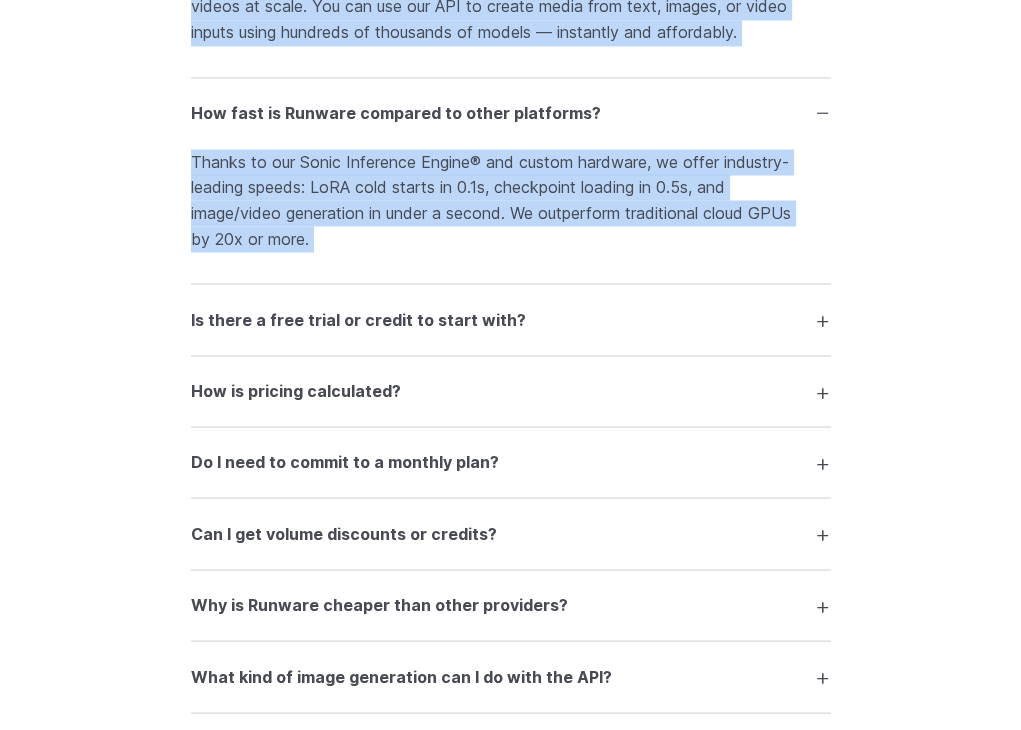 click on "Thanks to our Sonic Inference Engine® and custom hardware, we offer industry-leading speeds: LoRA cold starts in 0.1s, checkpoint loading in 0.5s, and image/video generation in under a second. We outperform traditional cloud GPUs by 20x or more." at bounding box center [511, 200] 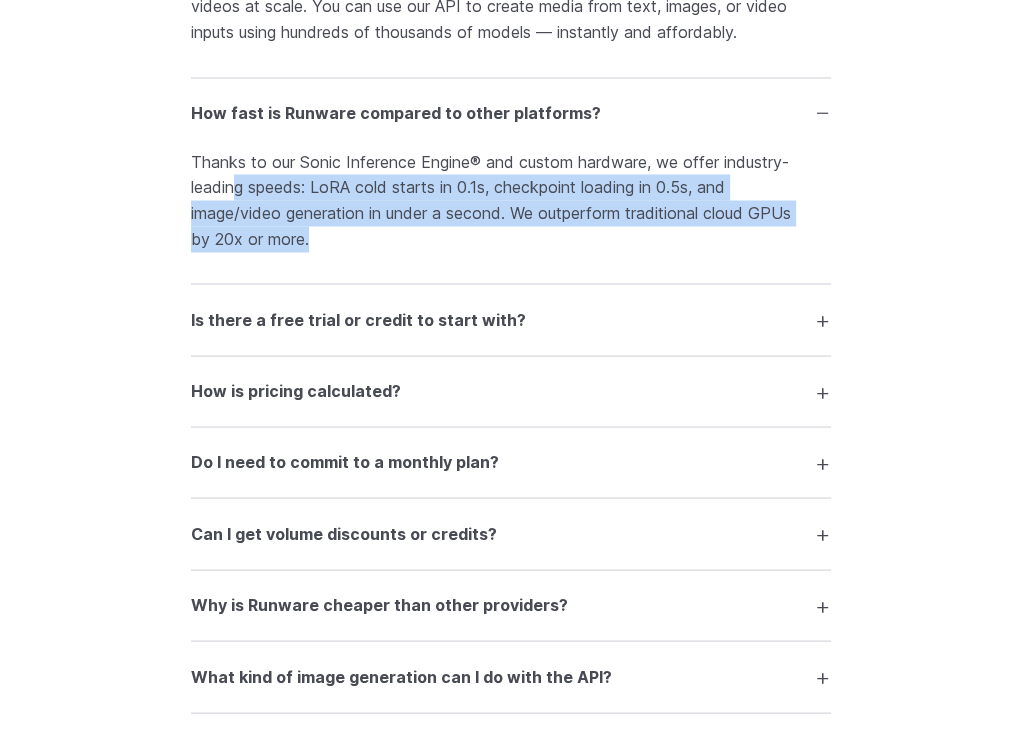 drag, startPoint x: 376, startPoint y: 255, endPoint x: 238, endPoint y: 196, distance: 150.08331 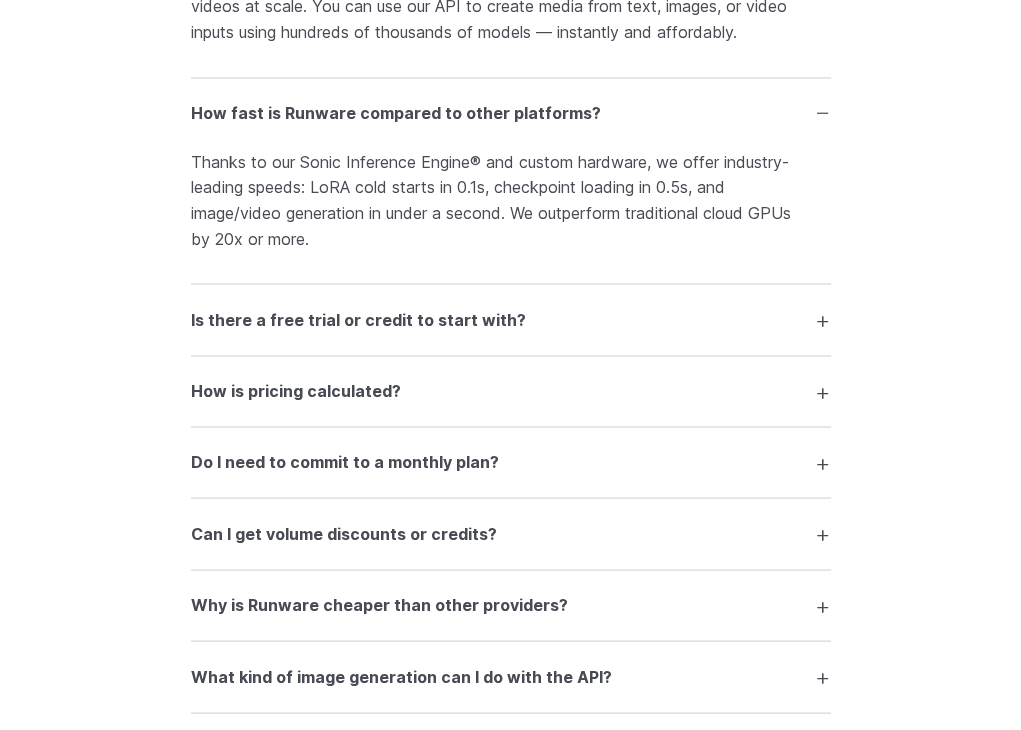 click on "Is there a free trial or credit to start with?         Yes — you can generate around 1000 images on us to test the platform with no commitment." at bounding box center (511, 319) 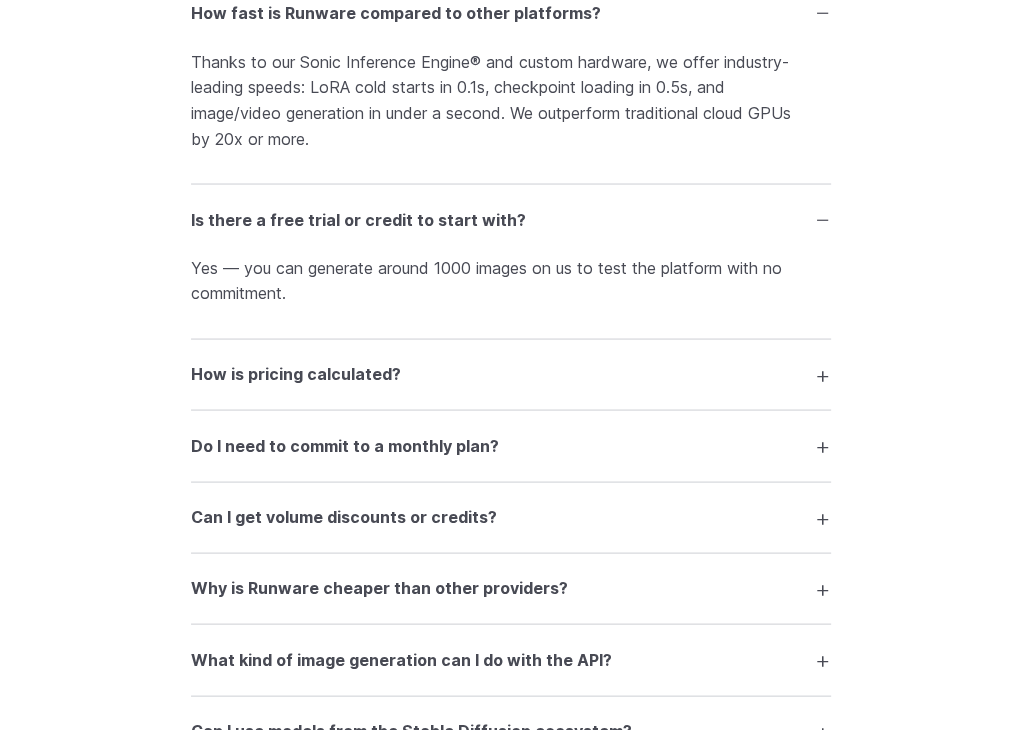 scroll, scrollTop: 2700, scrollLeft: 0, axis: vertical 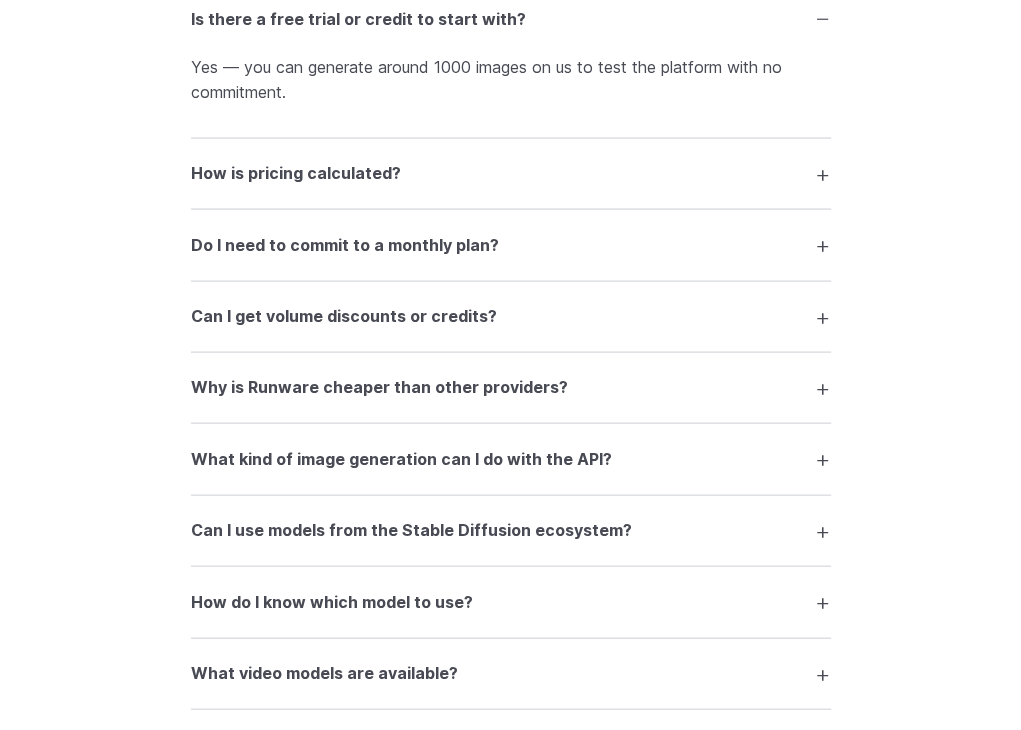 click on "How is pricing calculated?" at bounding box center (296, 174) 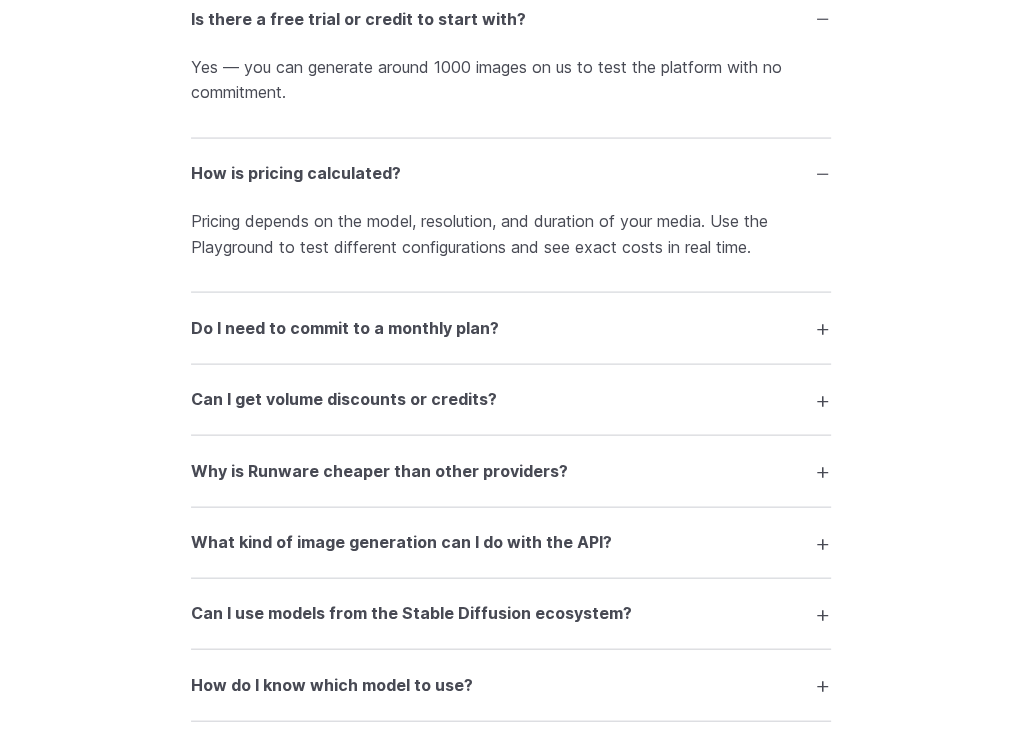 click on "Pricing depends on the model, resolution, and duration of your media. Use the Playground to test different configurations and see exact costs in real time." at bounding box center [511, 234] 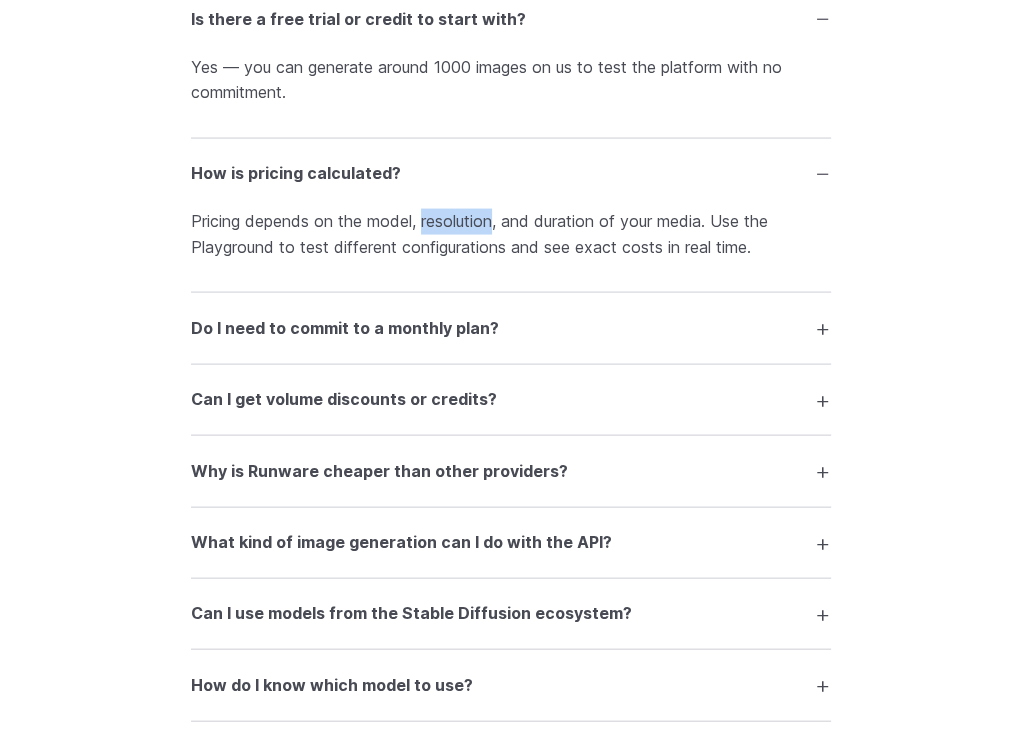 click on "Pricing depends on the model, resolution, and duration of your media. Use the Playground to test different configurations and see exact costs in real time." at bounding box center [511, 234] 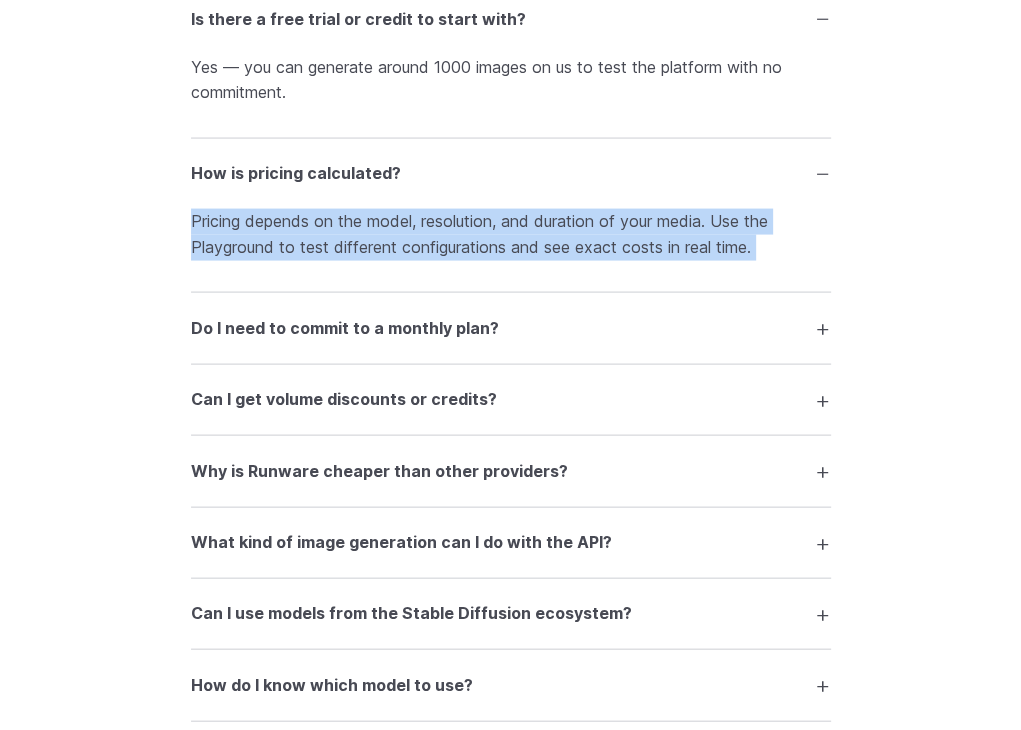 click on "Pricing depends on the model, resolution, and duration of your media. Use the Playground to test different configurations and see exact costs in real time." at bounding box center [511, 234] 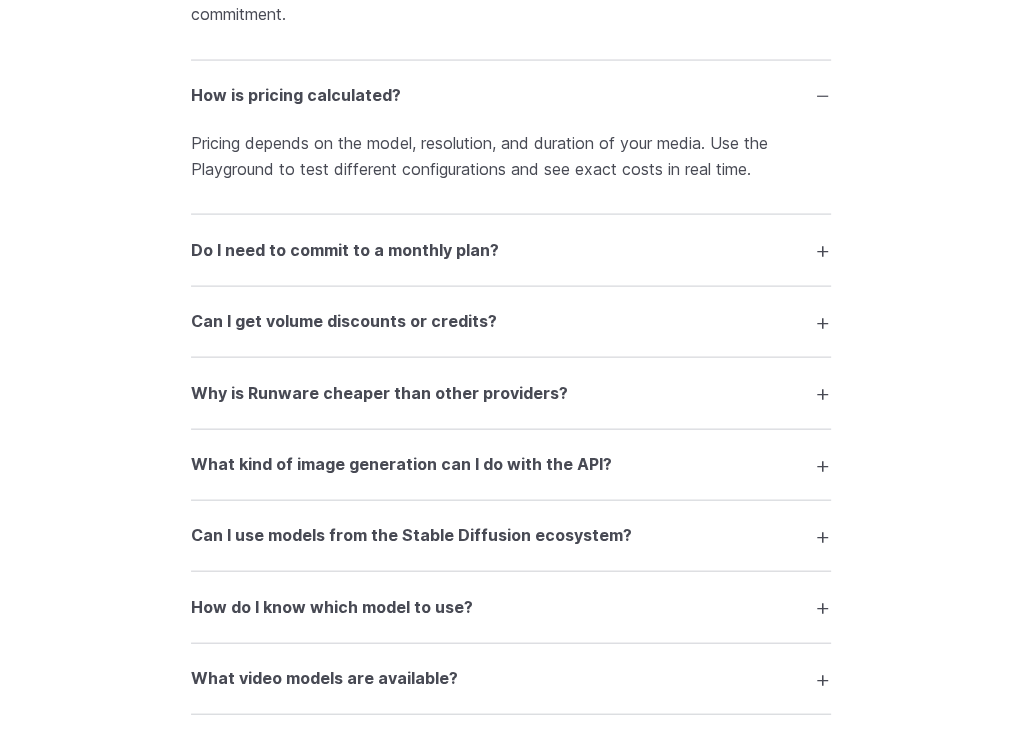 scroll, scrollTop: 2800, scrollLeft: 0, axis: vertical 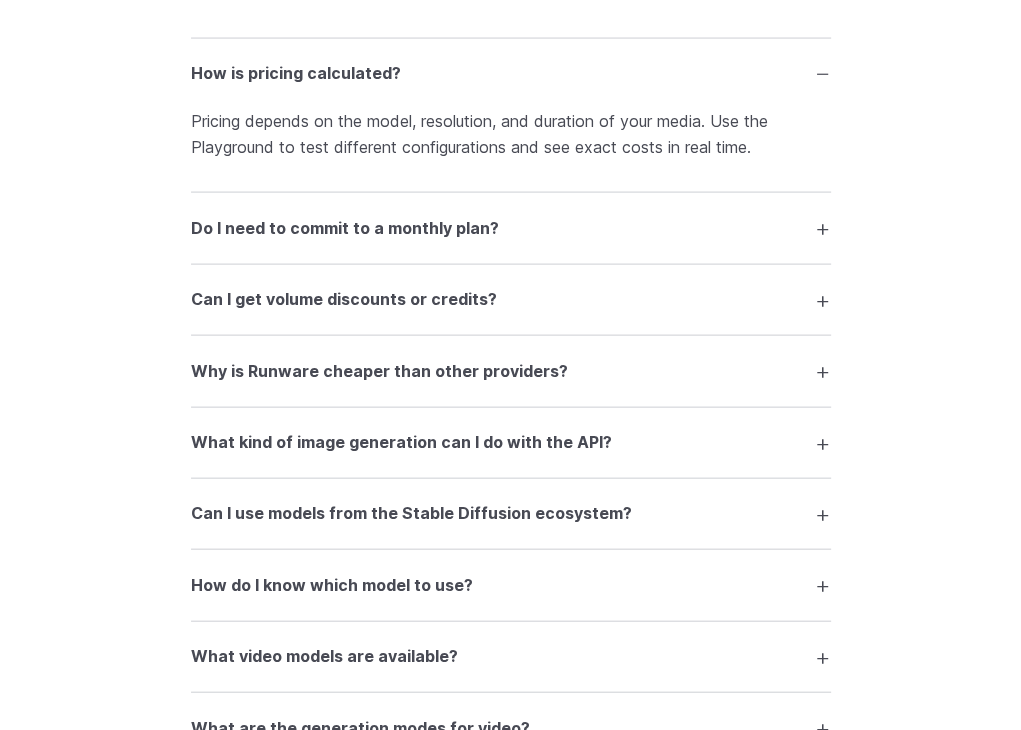 click on "Do I need to commit to a monthly plan?         No. Runware operates on a pay-as-you-go model. There are no long-term contracts or minimum commitments." at bounding box center [511, 228] 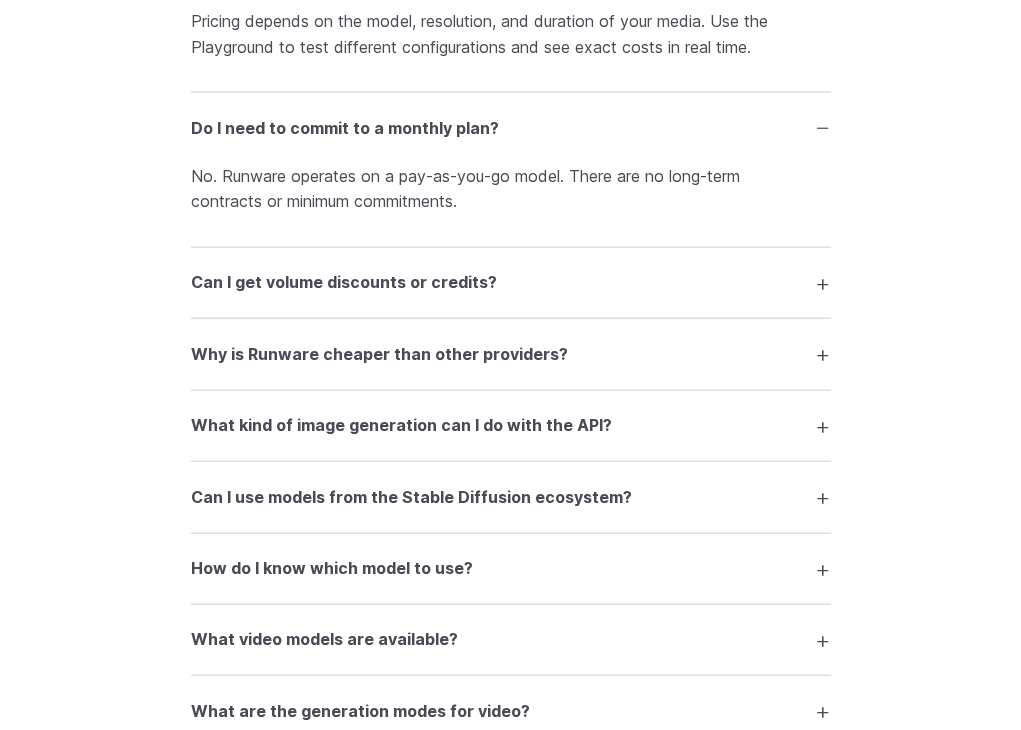 scroll, scrollTop: 3000, scrollLeft: 0, axis: vertical 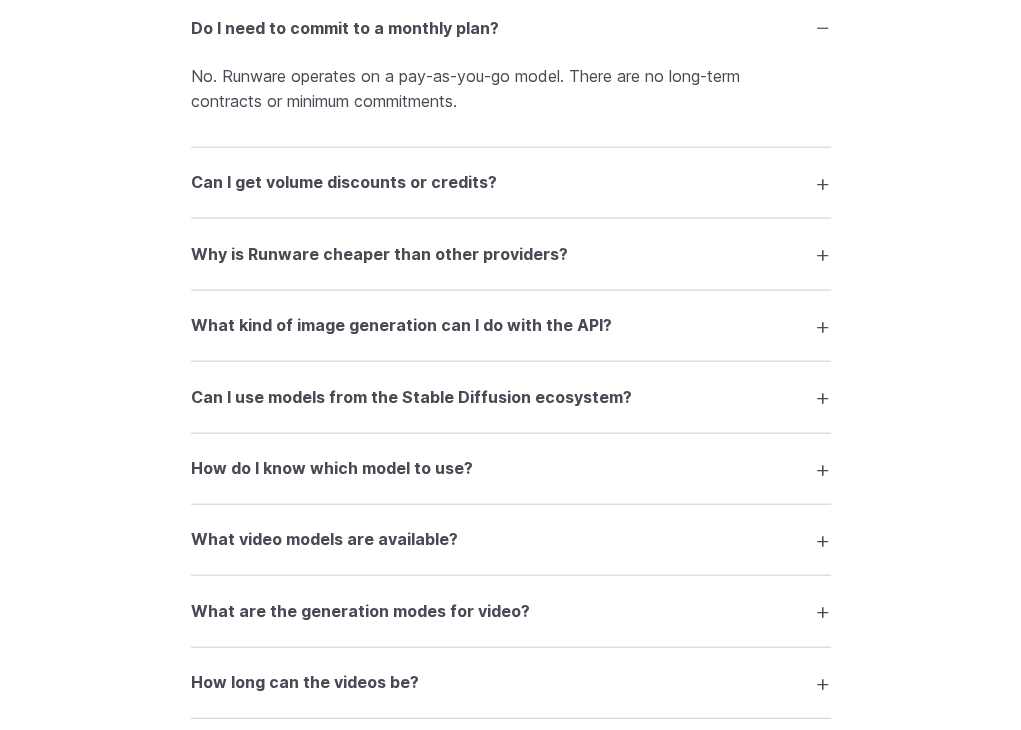 click on "Can I get volume discounts or credits?" at bounding box center [511, 183] 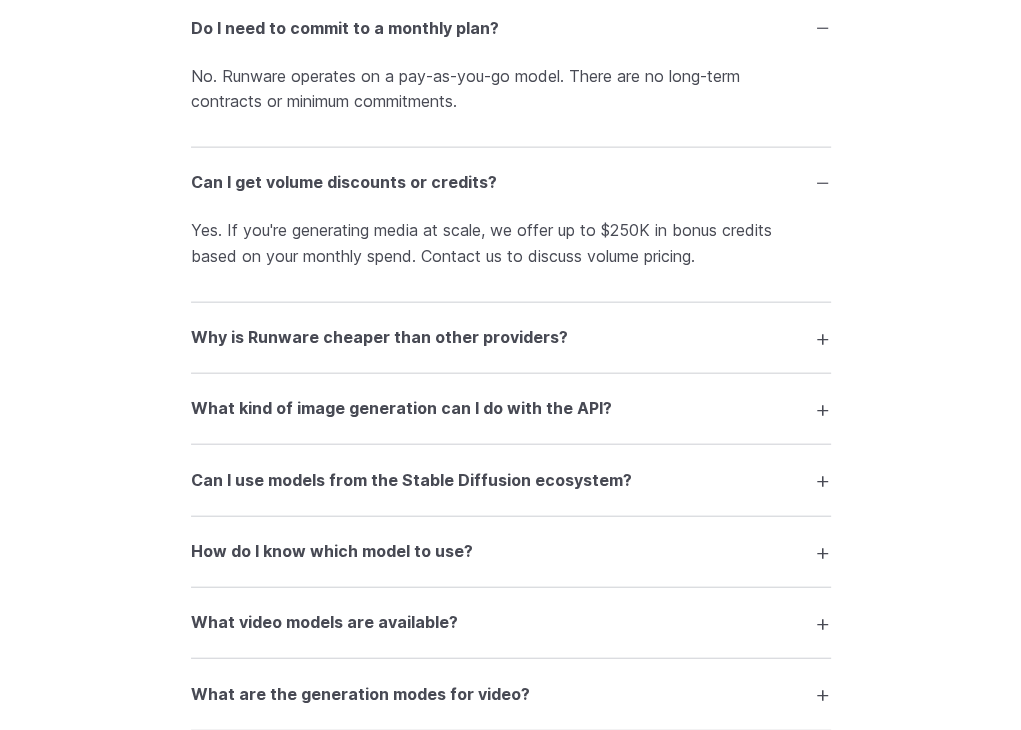 click on "Can I get volume discounts or credits?" at bounding box center (511, 183) 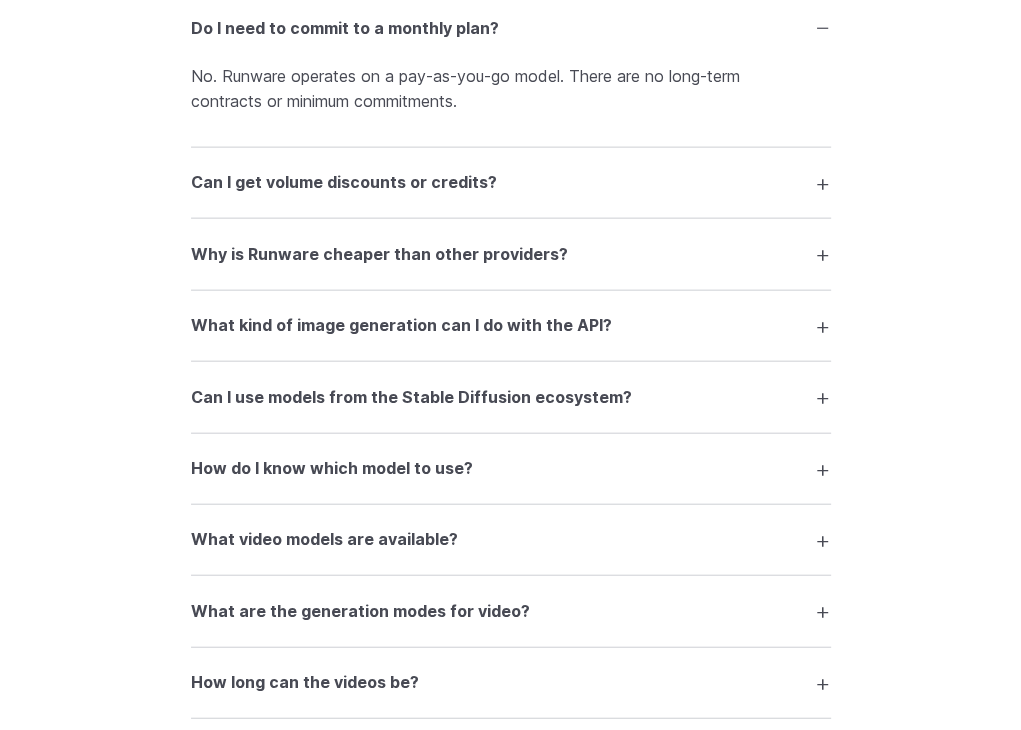 click on "Can I get volume discounts or credits?" at bounding box center [511, 183] 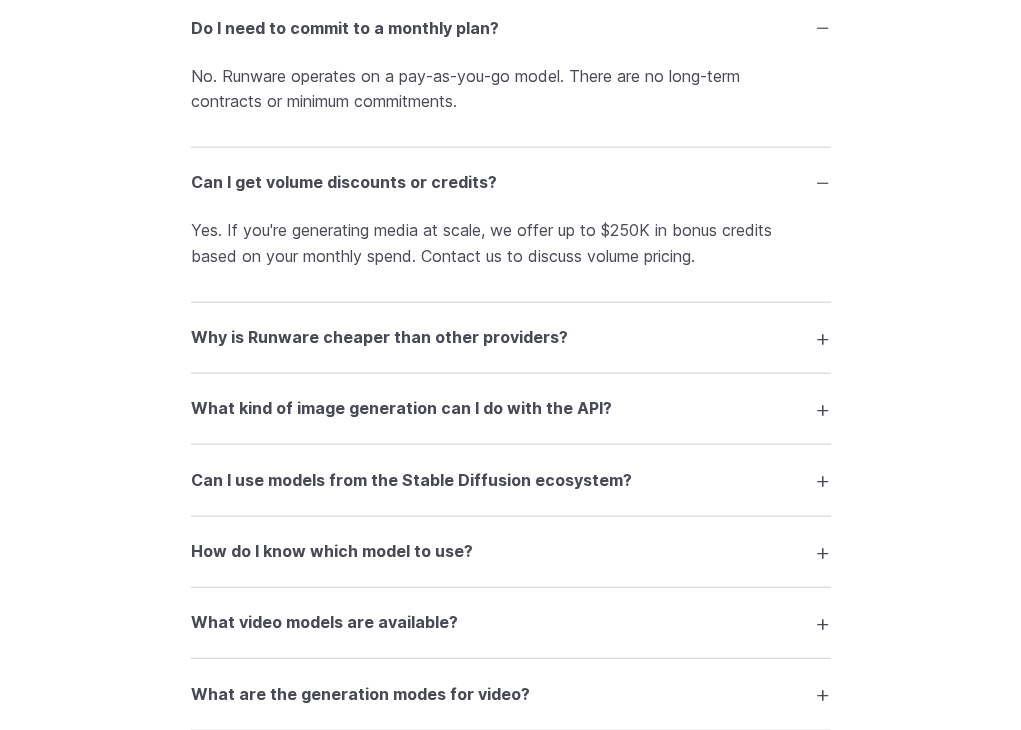 click on "Yes. If you're generating media at scale, we offer up to $250K in bonus credits based on your monthly spend. Contact us to discuss volume pricing." at bounding box center (511, 243) 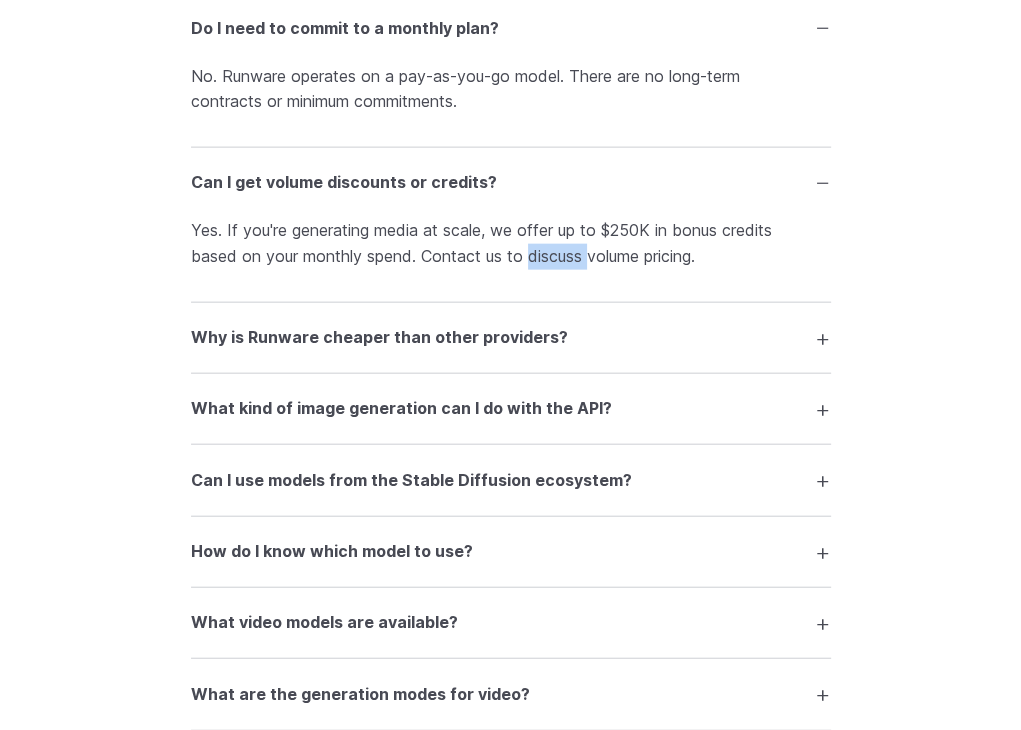 click on "Yes. If you're generating media at scale, we offer up to $250K in bonus credits based on your monthly spend. Contact us to discuss volume pricing." at bounding box center [511, 243] 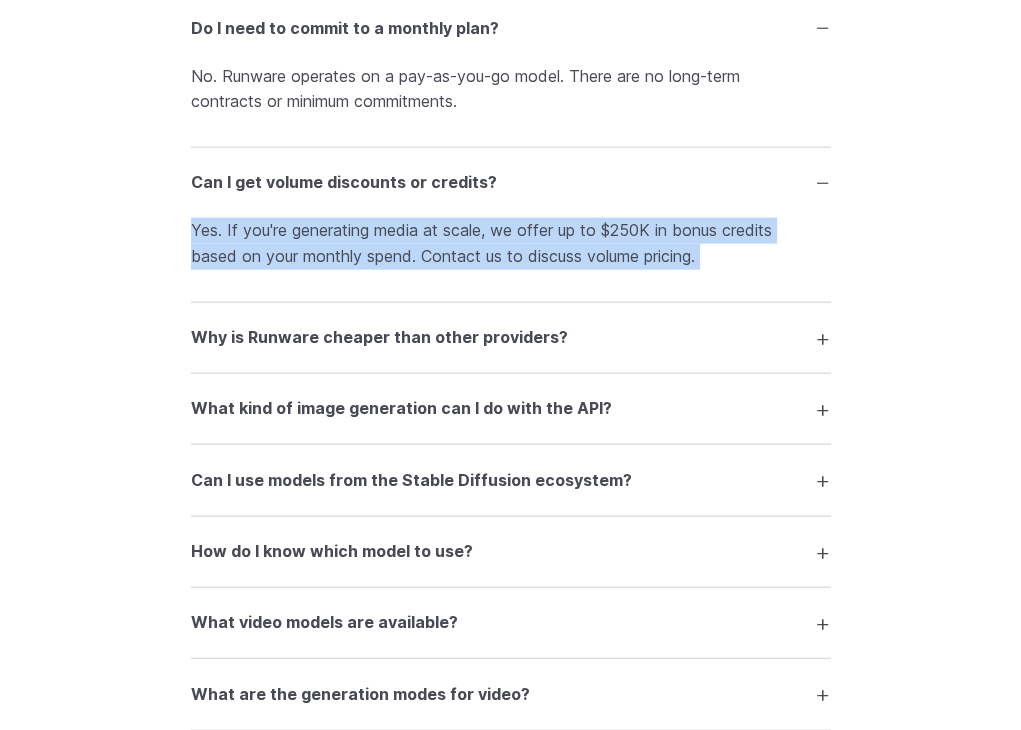 click at bounding box center (510, 1794) 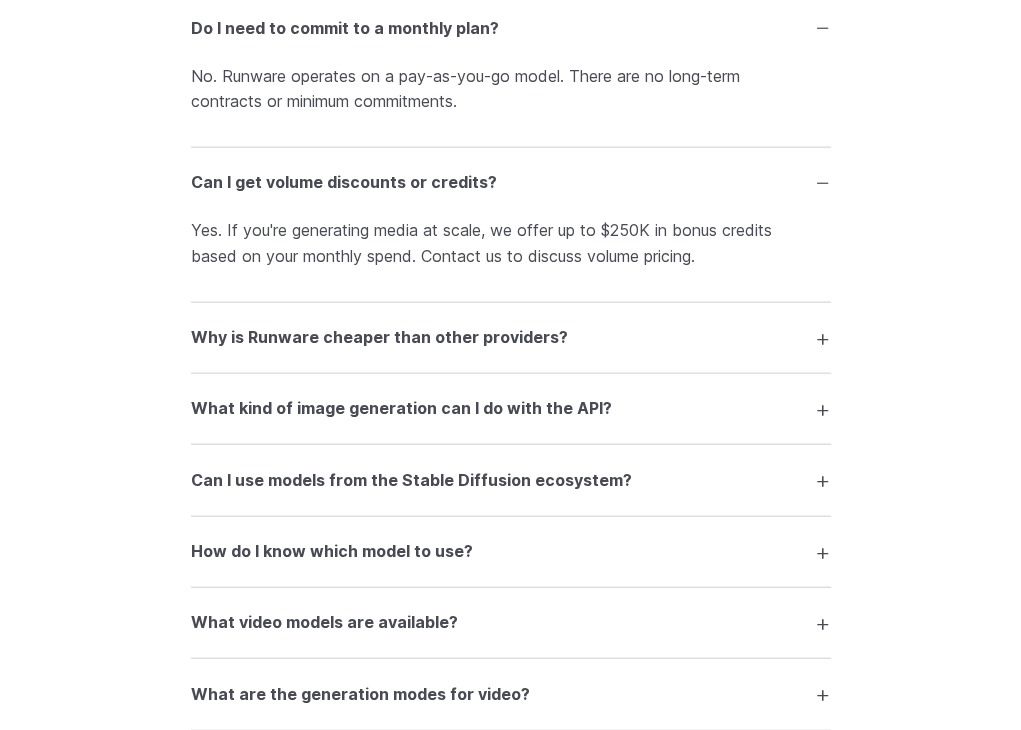 click on "Why is Runware cheaper than other providers?" at bounding box center (379, 338) 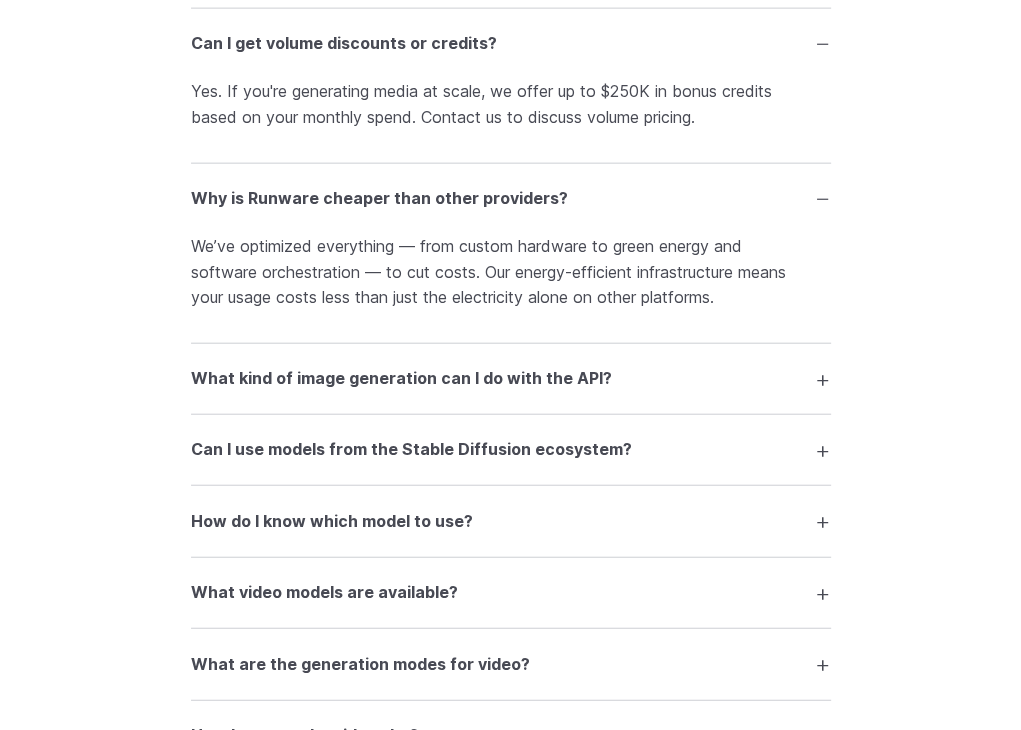 scroll, scrollTop: 3200, scrollLeft: 0, axis: vertical 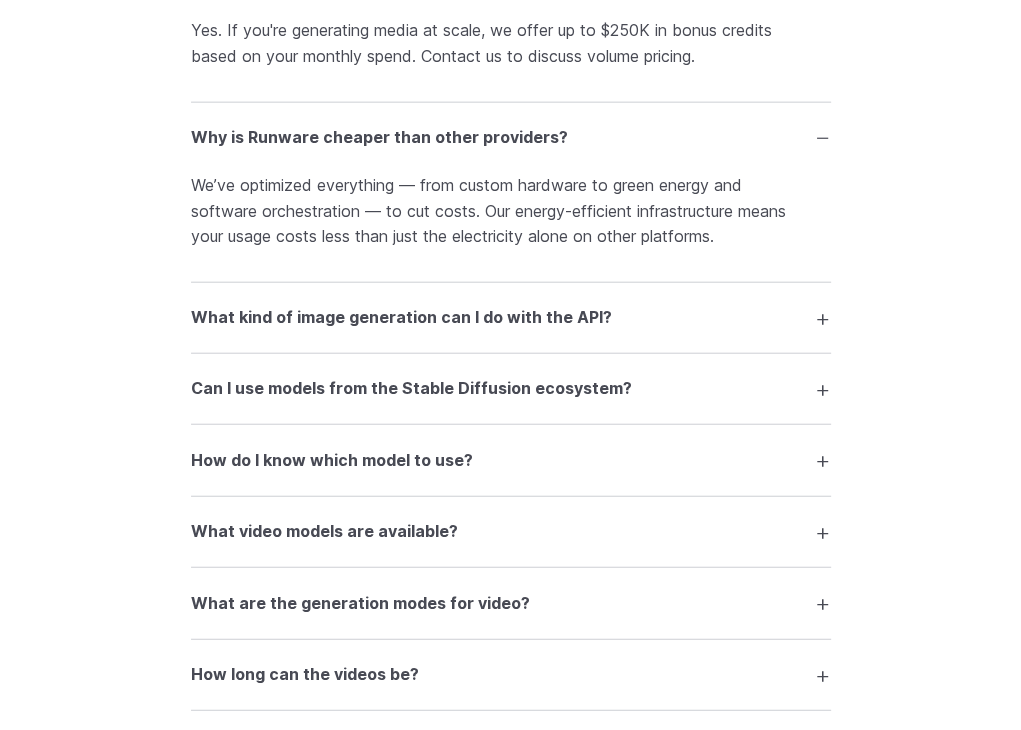 click on "We’ve optimized everything — from custom hardware to green energy and software orchestration — to cut costs. Our energy-efficient infrastructure means your usage costs less than just the electricity alone on other platforms." at bounding box center [511, 211] 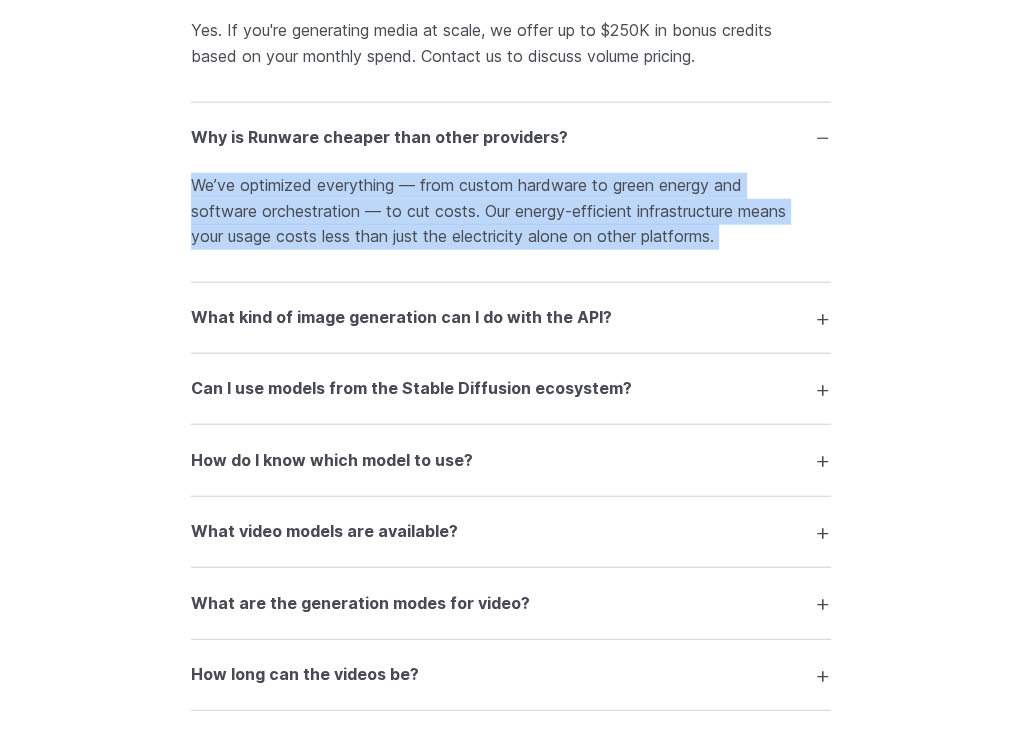 click on "We’ve optimized everything — from custom hardware to green energy and software orchestration — to cut costs. Our energy-efficient infrastructure means your usage costs less than just the electricity alone on other platforms." at bounding box center (511, 211) 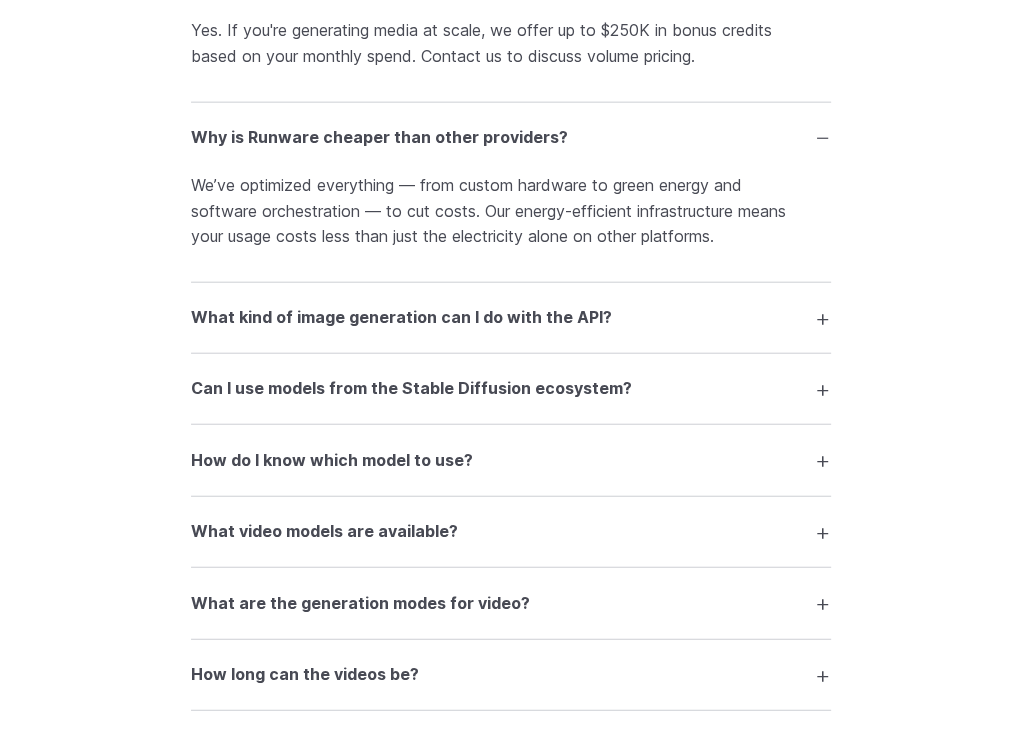 click on "What kind of image generation can I do with the API?" at bounding box center (401, 318) 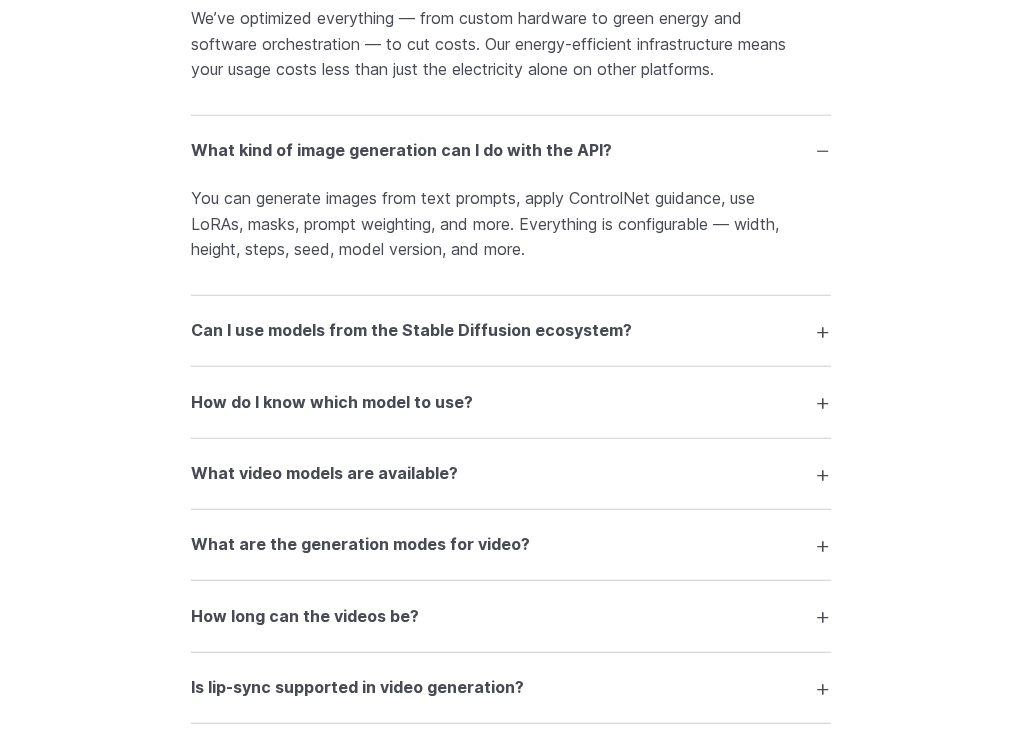 scroll, scrollTop: 3400, scrollLeft: 0, axis: vertical 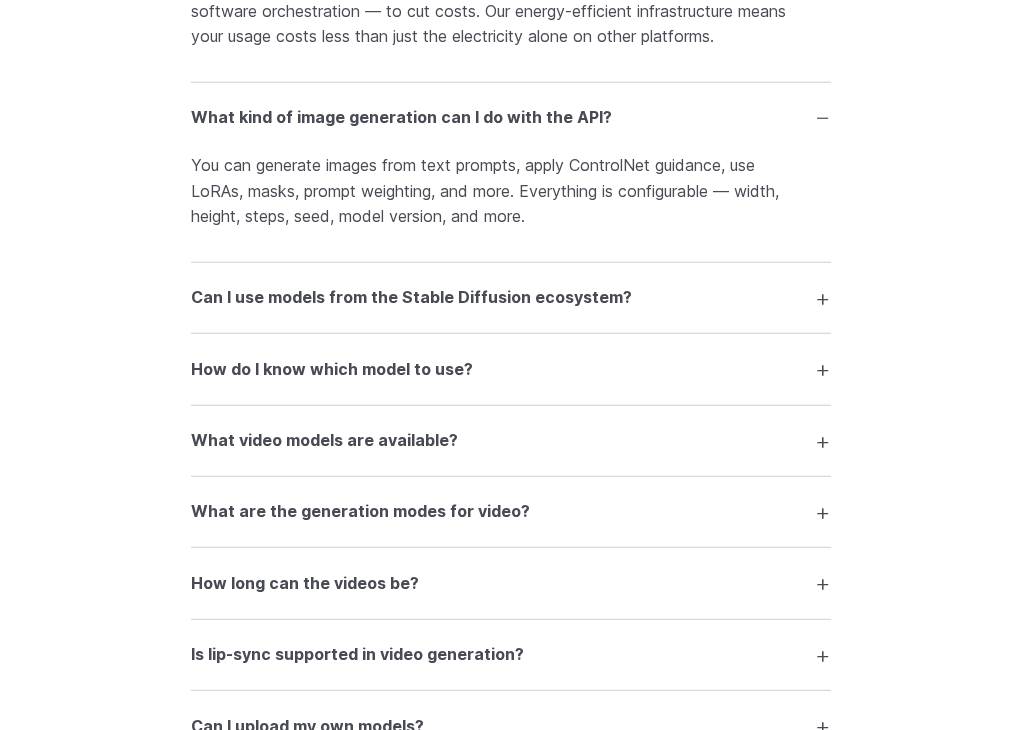 click on "Can I use models from the Stable Diffusion ecosystem?" at bounding box center [411, 298] 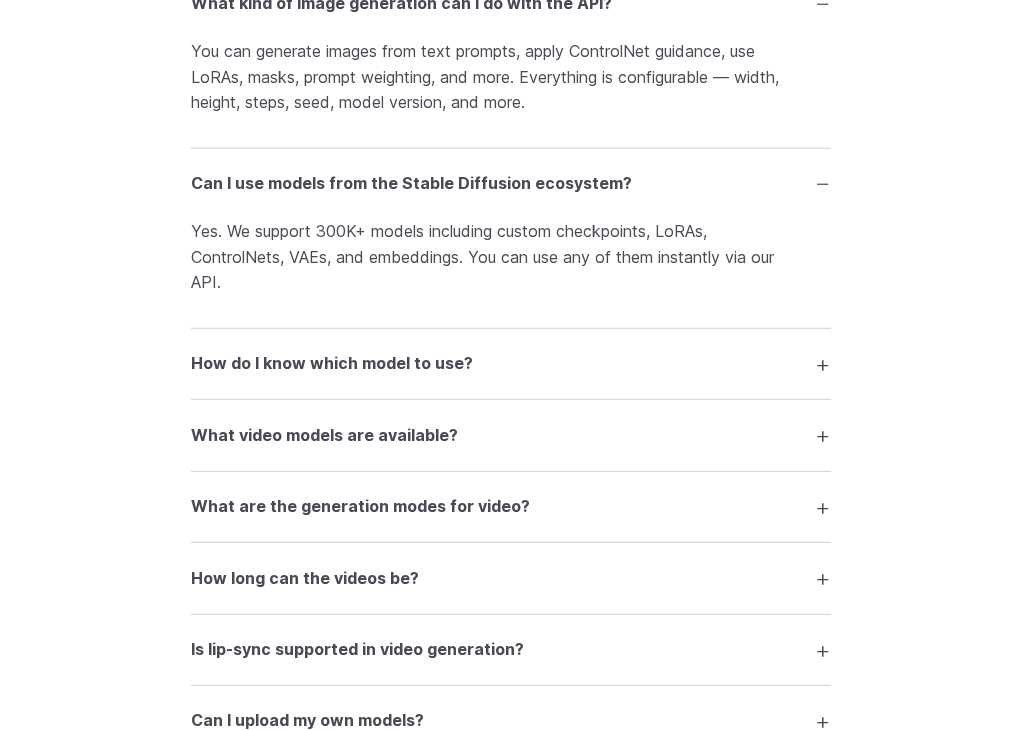 scroll, scrollTop: 3600, scrollLeft: 0, axis: vertical 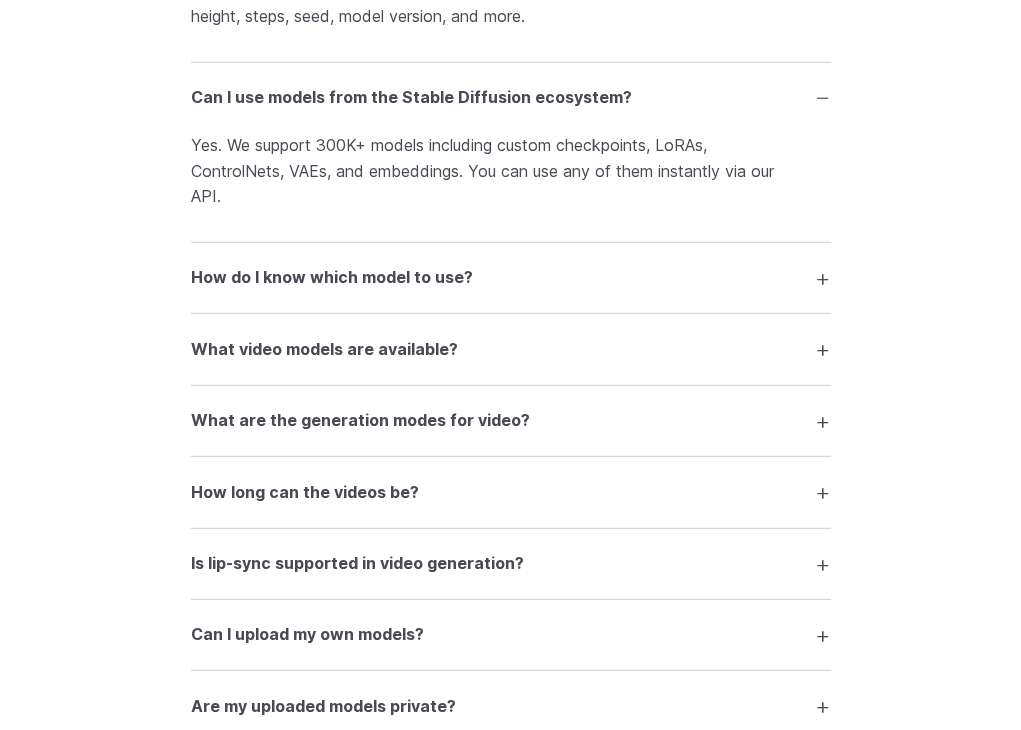 click on "How do I know which model to use?" at bounding box center [511, 278] 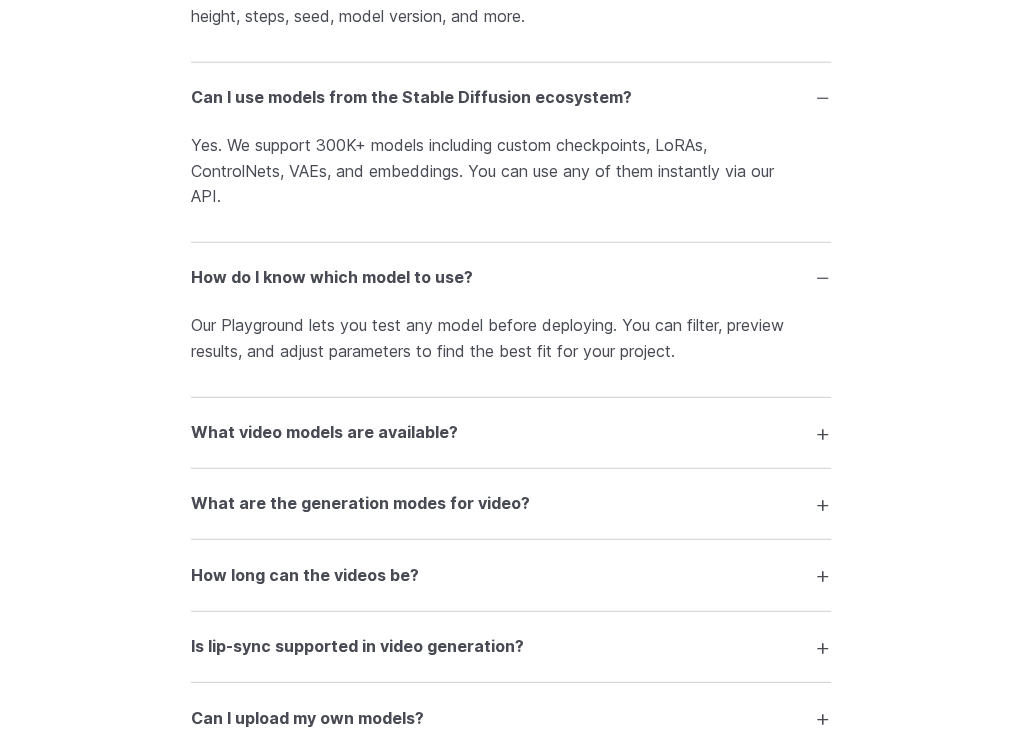 click on "Our Playground lets you test any model before deploying. You can filter, preview results, and adjust parameters to find the best fit for your project." at bounding box center (511, 338) 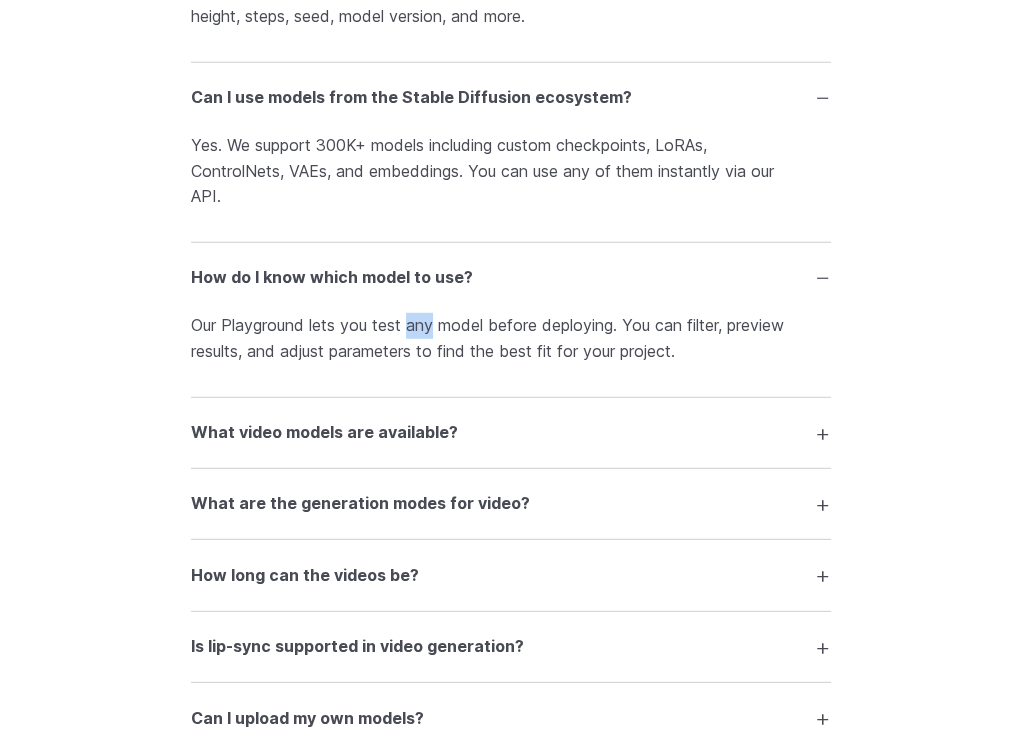 click on "Our Playground lets you test any model before deploying. You can filter, preview results, and adjust parameters to find the best fit for your project." at bounding box center [511, 338] 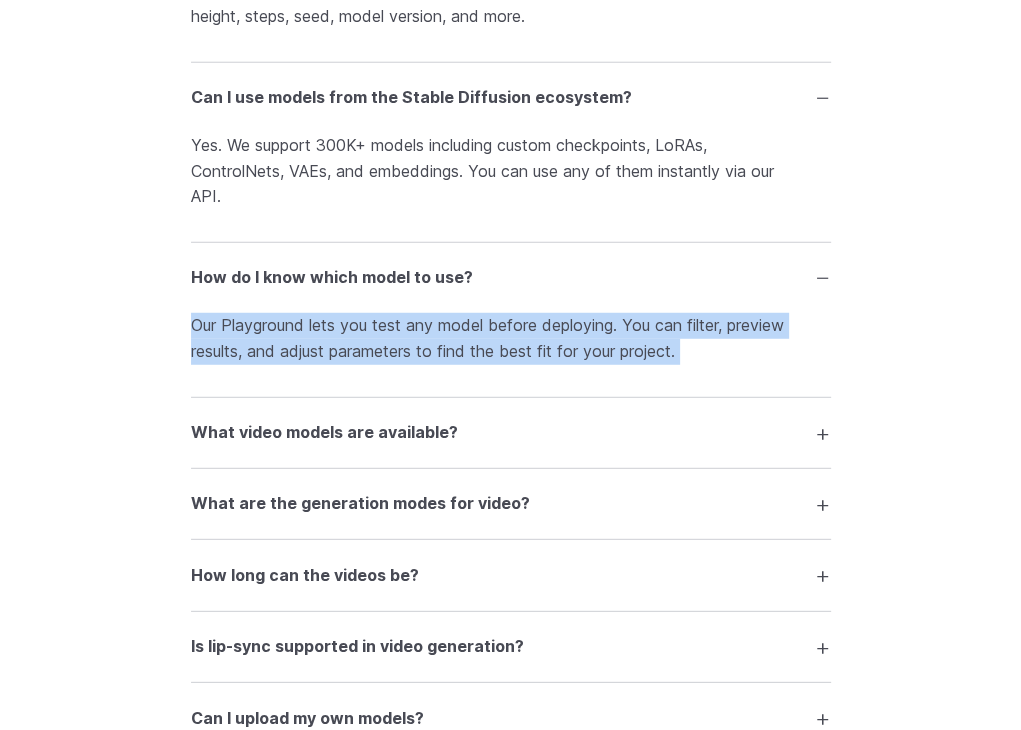 click on "Our Playground lets you test any model before deploying. You can filter, preview results, and adjust parameters to find the best fit for your project." at bounding box center (511, 338) 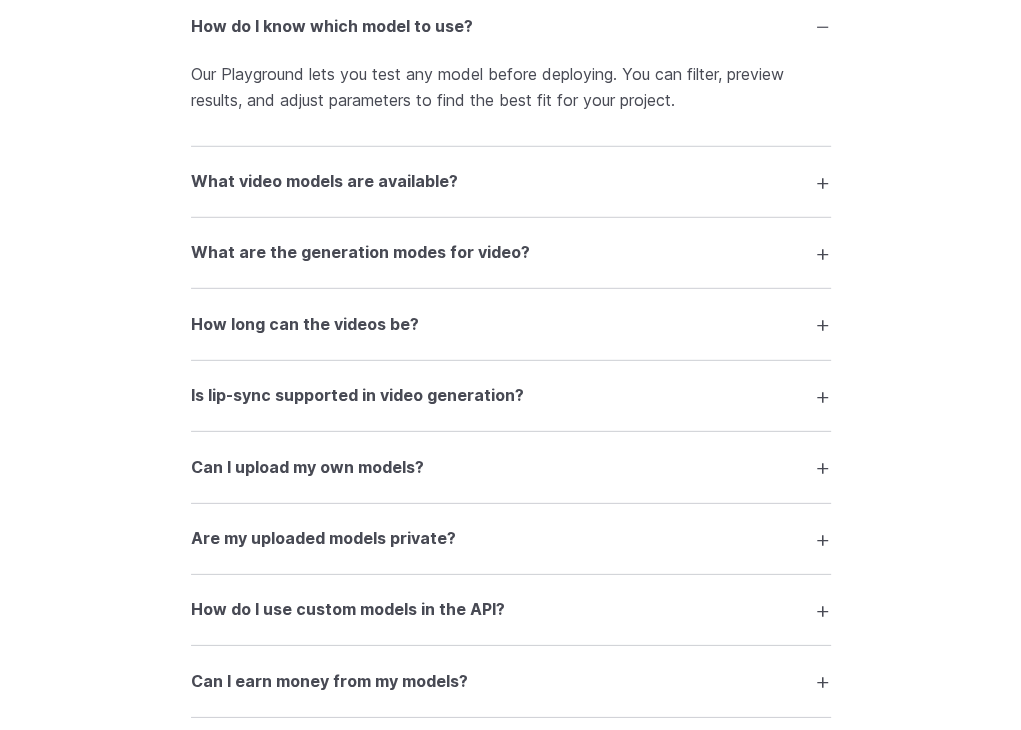scroll, scrollTop: 3900, scrollLeft: 0, axis: vertical 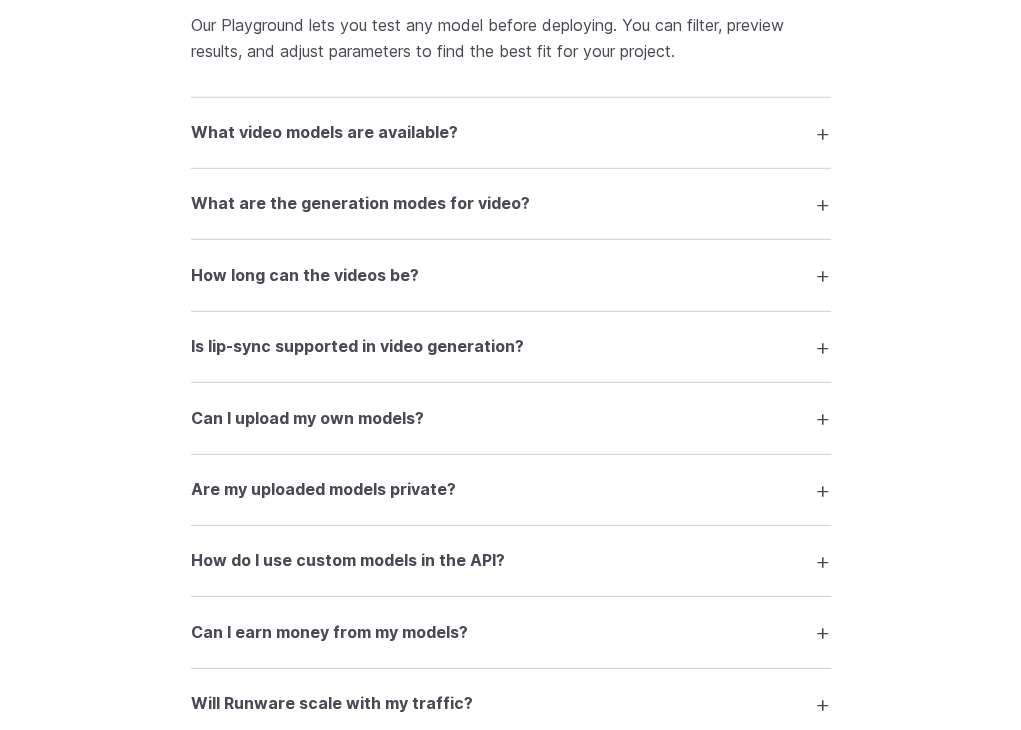 click on "How long can the videos be?" at bounding box center (511, 275) 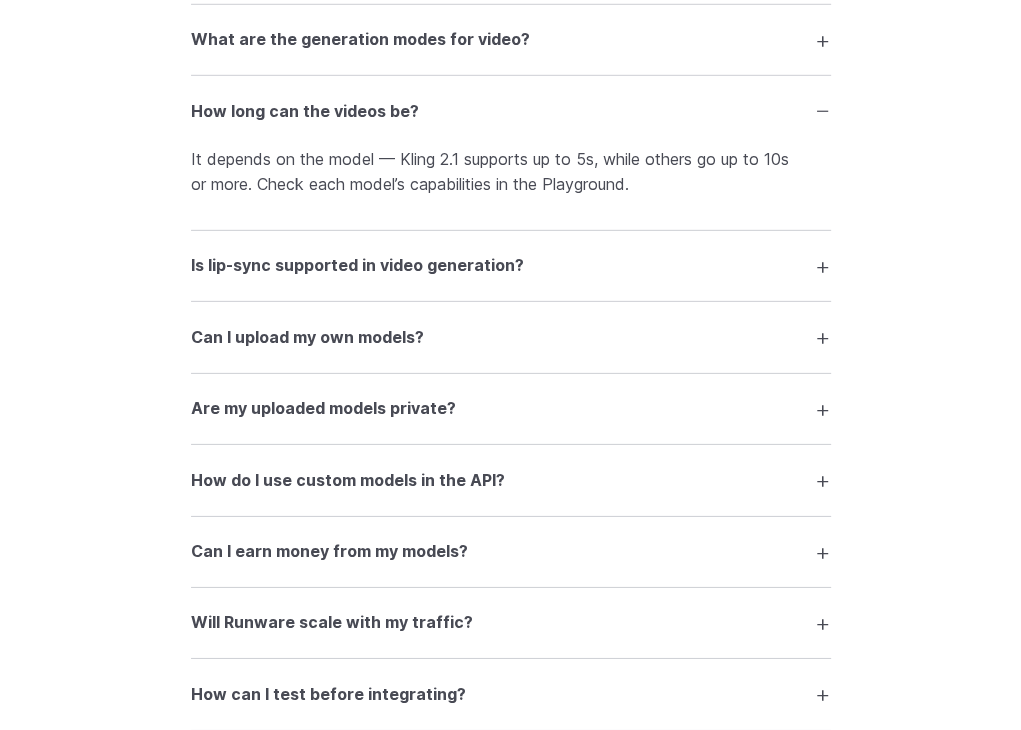 scroll, scrollTop: 4100, scrollLeft: 0, axis: vertical 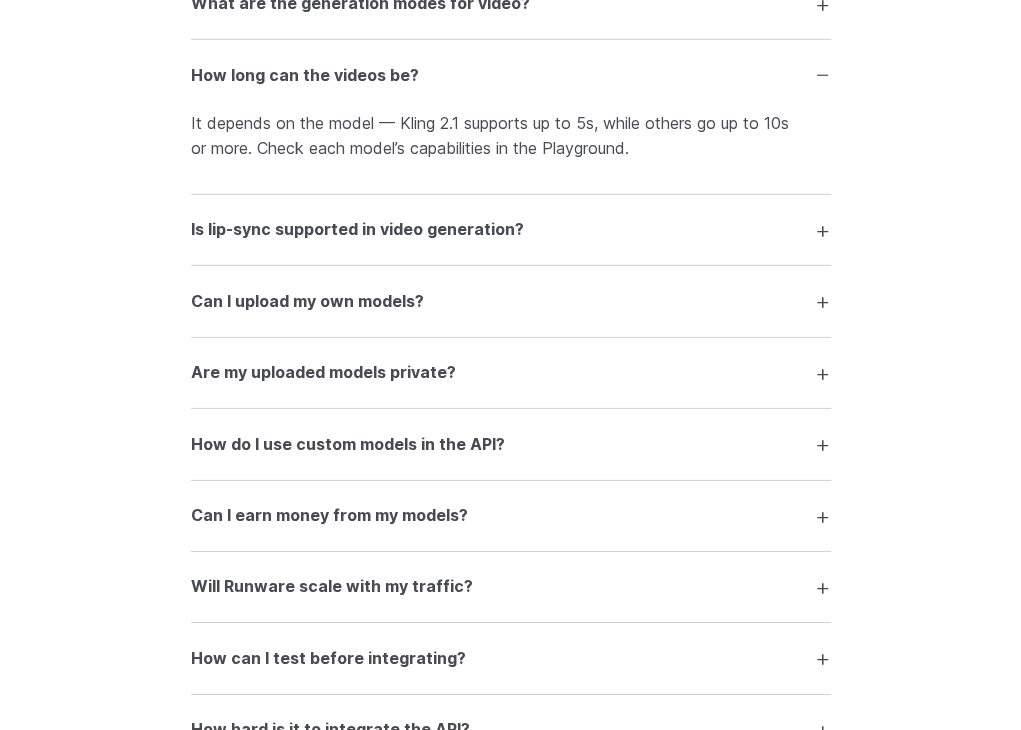 click on "Is lip-sync supported in video generation?" at bounding box center [511, 230] 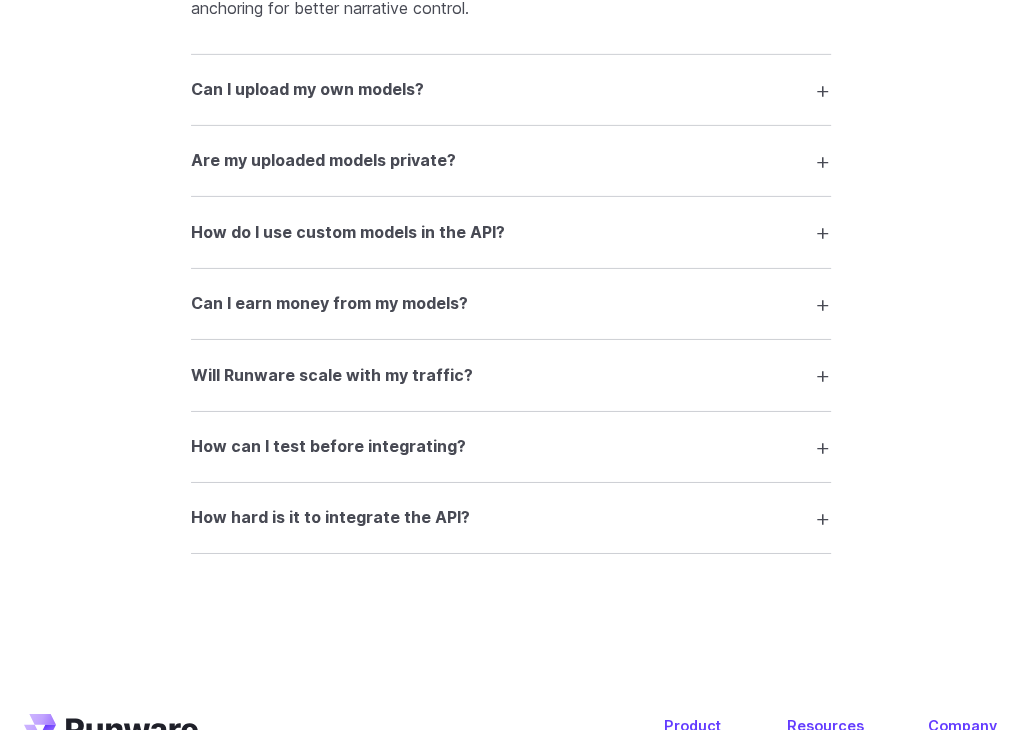 scroll, scrollTop: 4400, scrollLeft: 0, axis: vertical 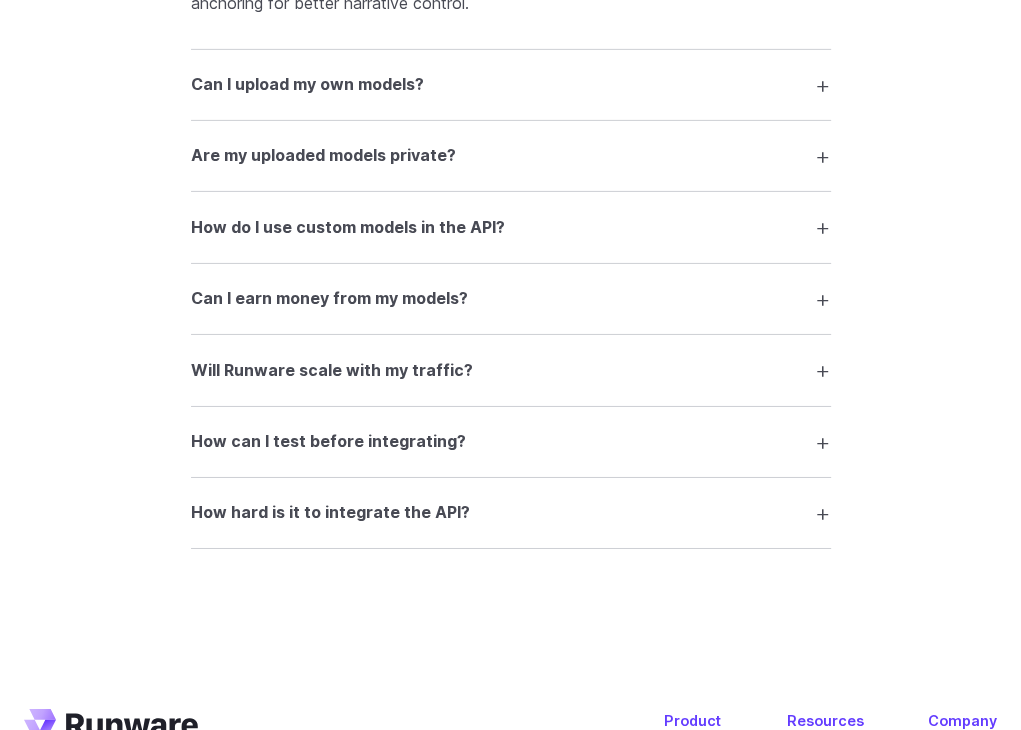 click on "How do I use custom models in the API?" at bounding box center [511, 227] 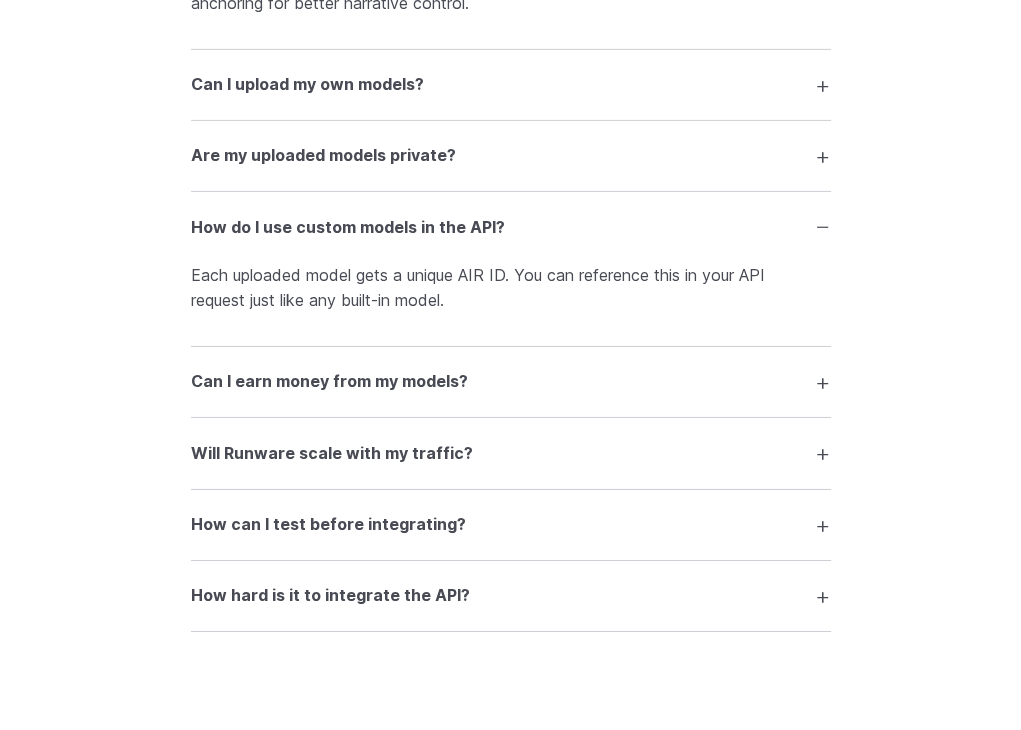 click on "How do I use custom models in the API?" at bounding box center (511, 227) 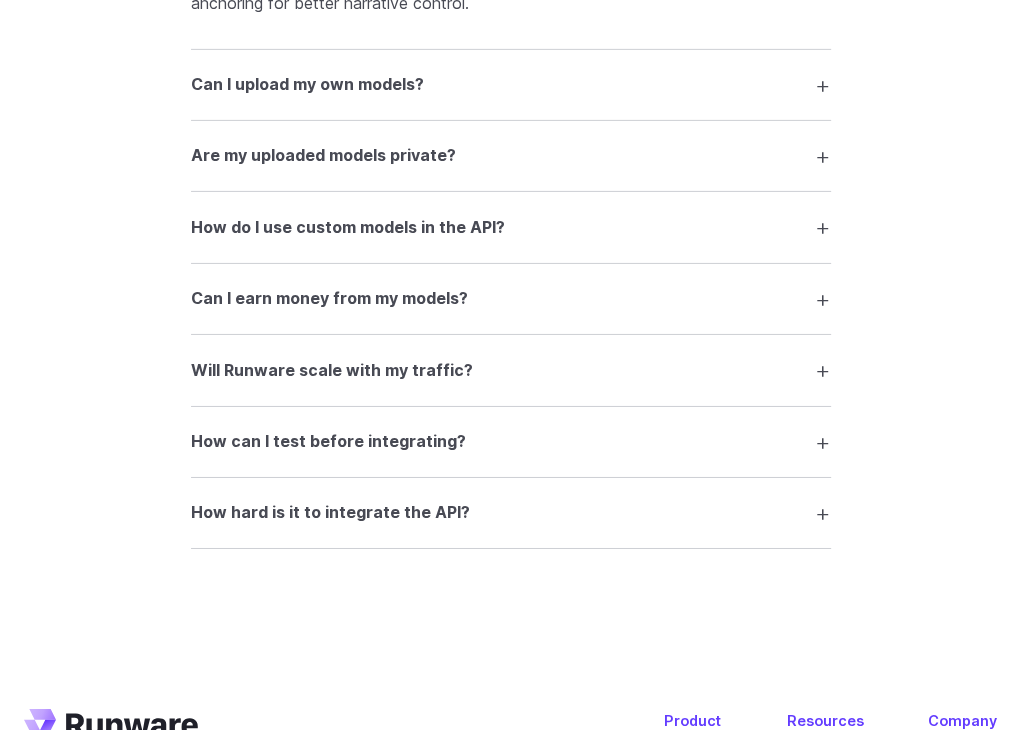 click on "Will Runware scale with my traffic?" at bounding box center (511, 370) 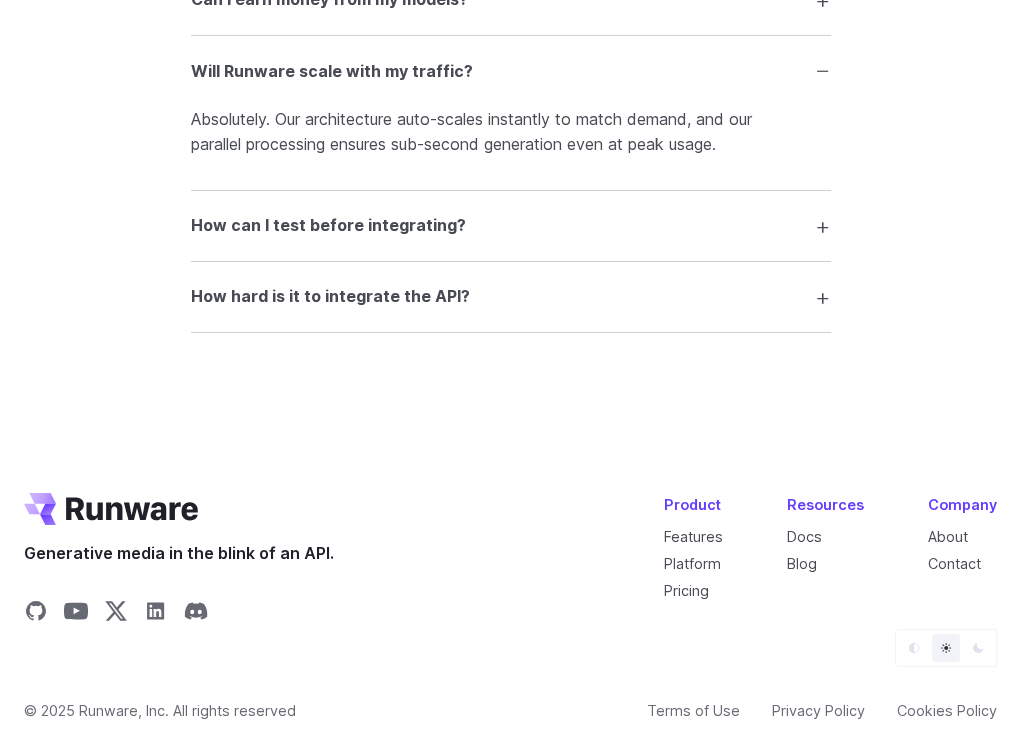scroll, scrollTop: 4700, scrollLeft: 0, axis: vertical 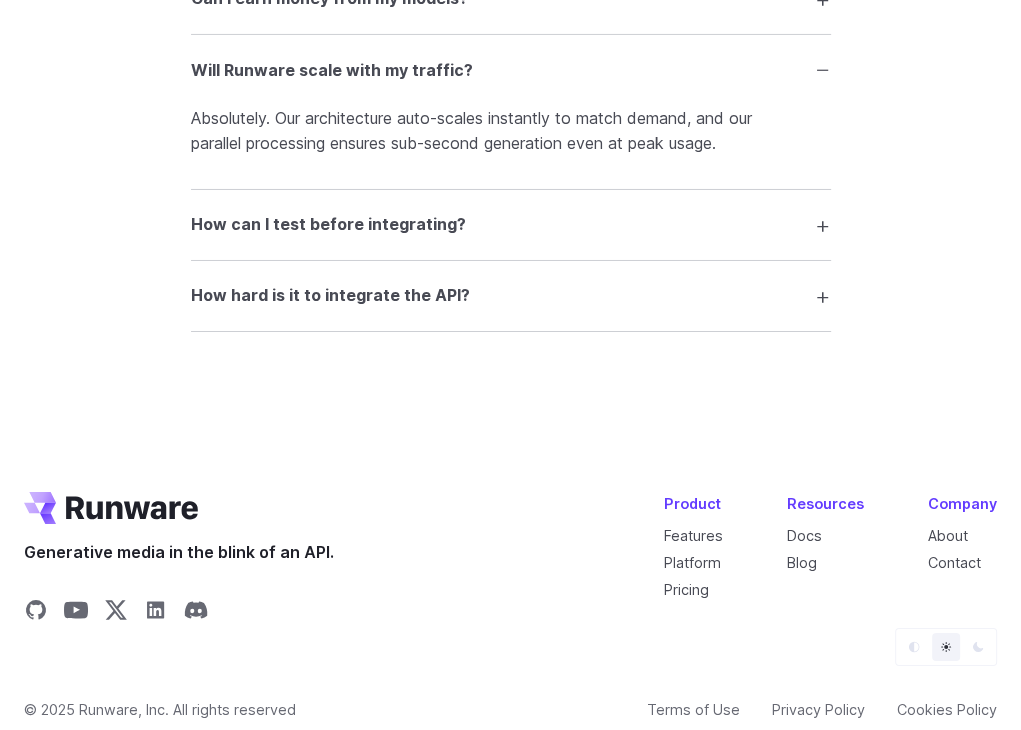 click on "How can I test before integrating?" at bounding box center [511, 225] 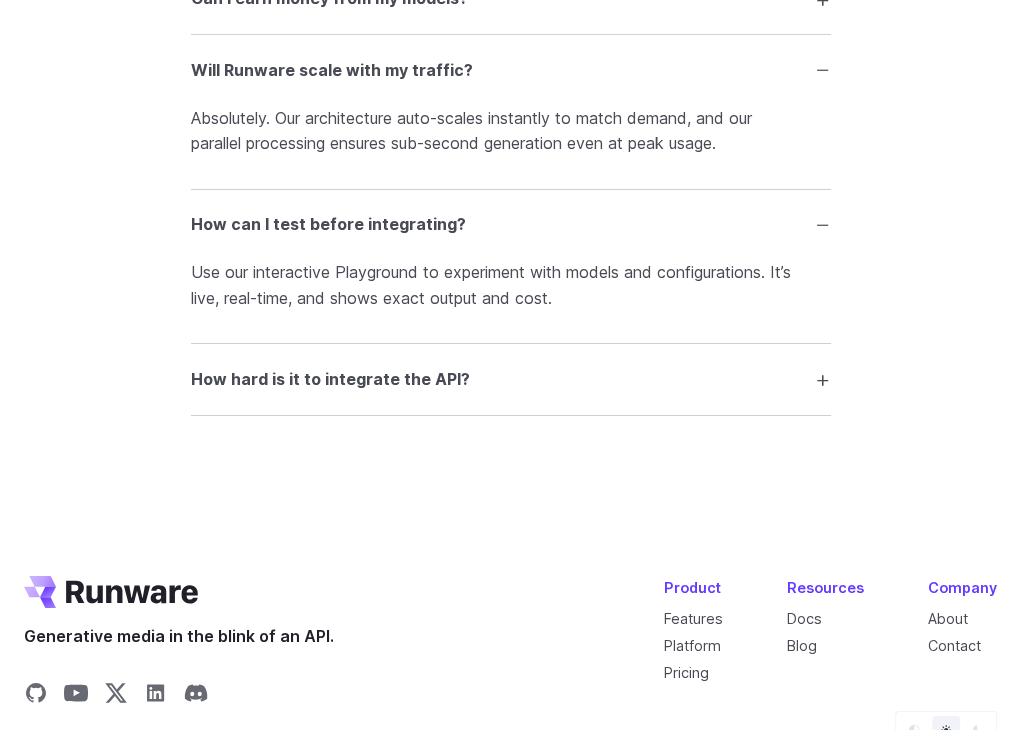 click on "How can I test before integrating?" at bounding box center [511, 225] 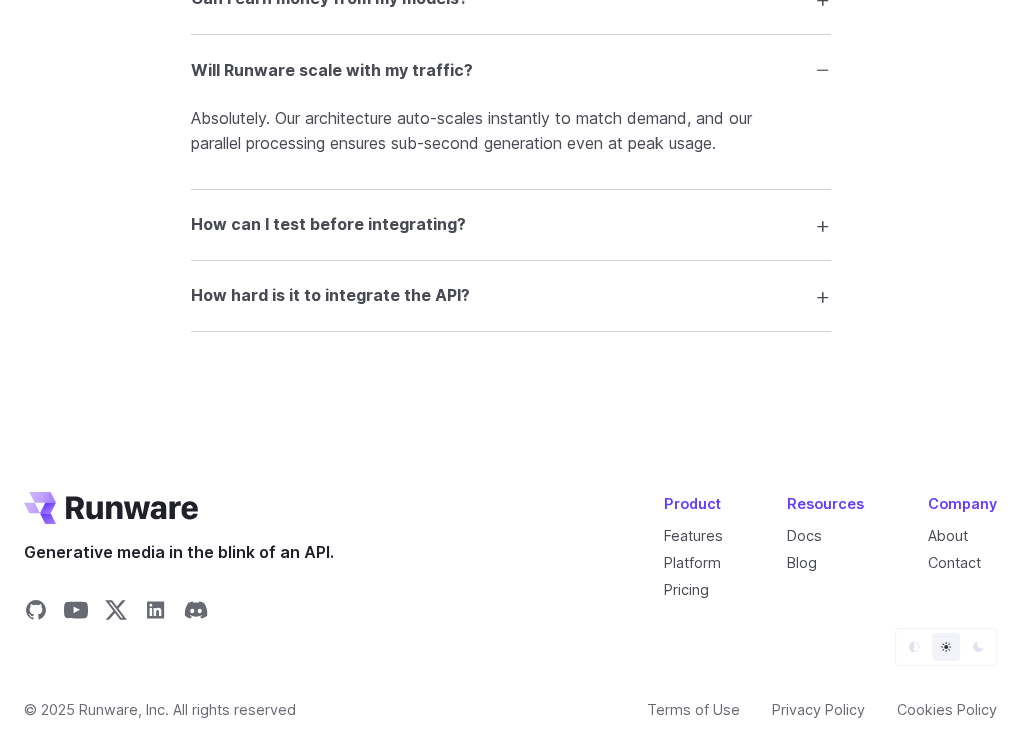 click on "How hard is it to integrate the API?" at bounding box center [511, 296] 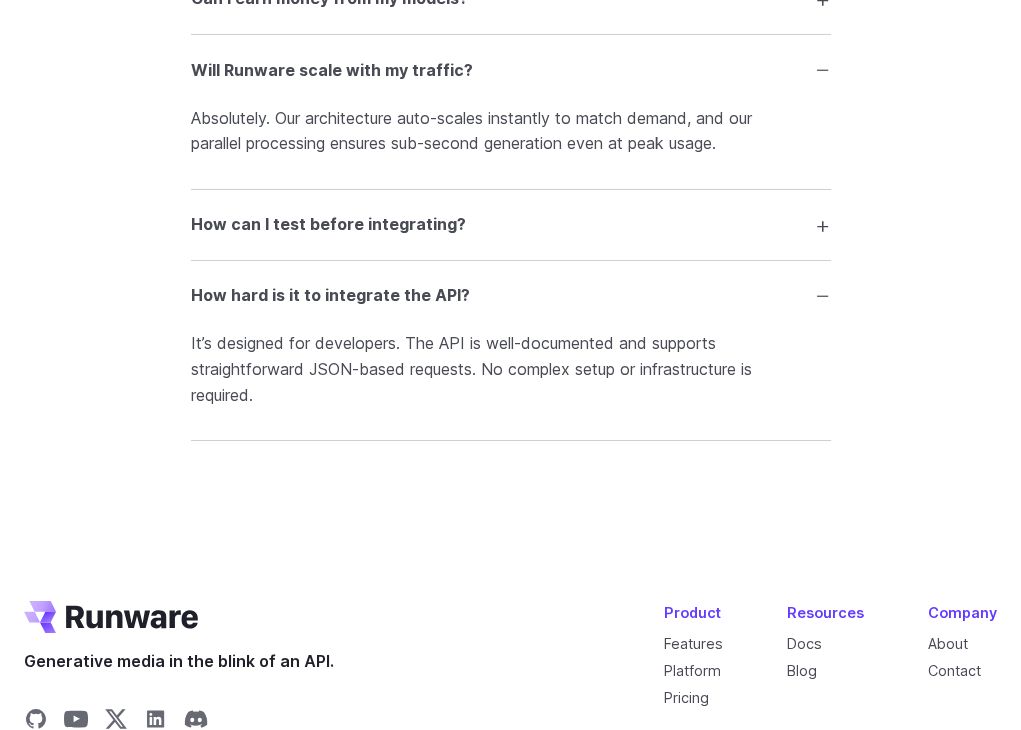 click on "How hard is it to integrate the API?" at bounding box center (511, 296) 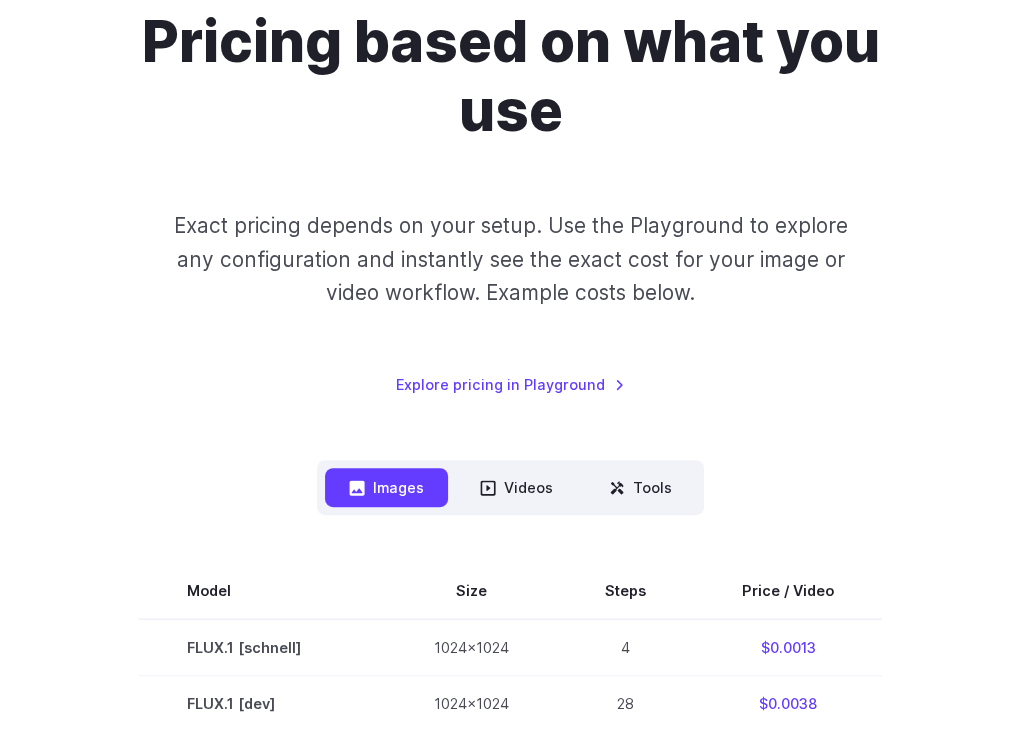 scroll, scrollTop: 0, scrollLeft: 0, axis: both 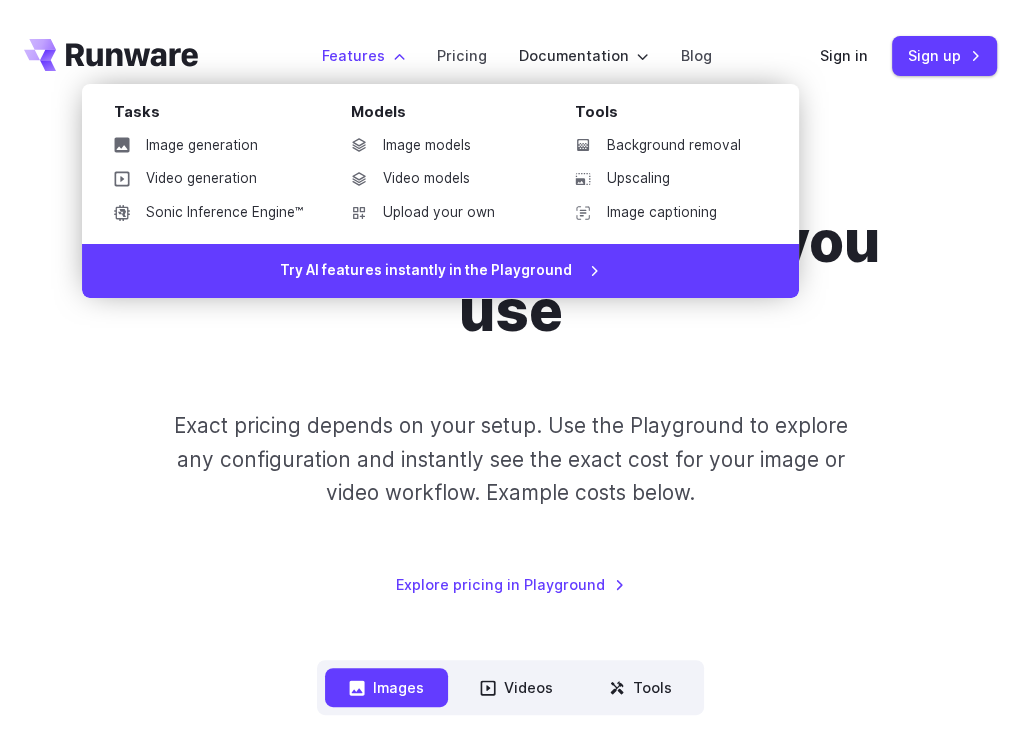 click on "Features" at bounding box center [363, 55] 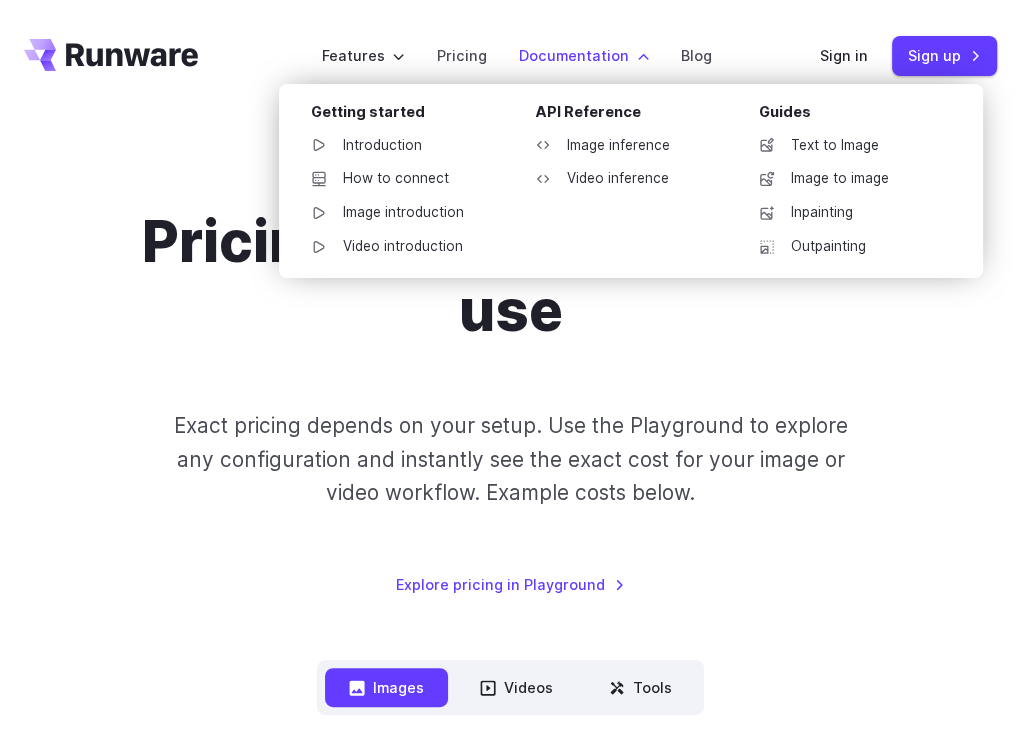 click on "Documentation" at bounding box center (584, 55) 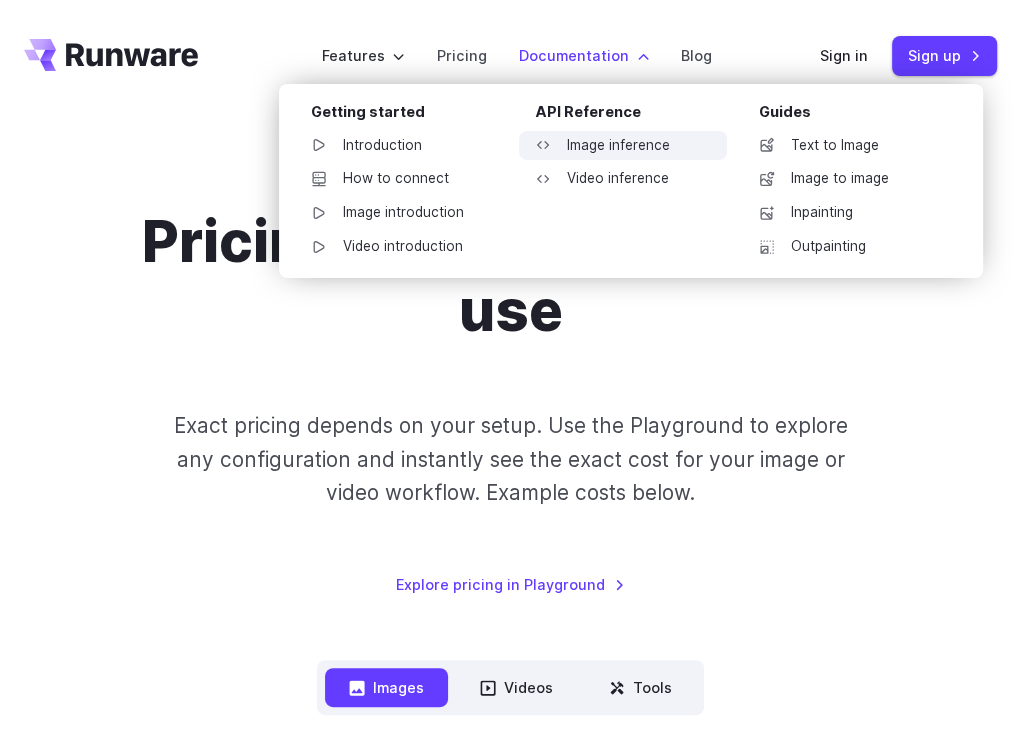 click on "Image inference" at bounding box center (623, 146) 